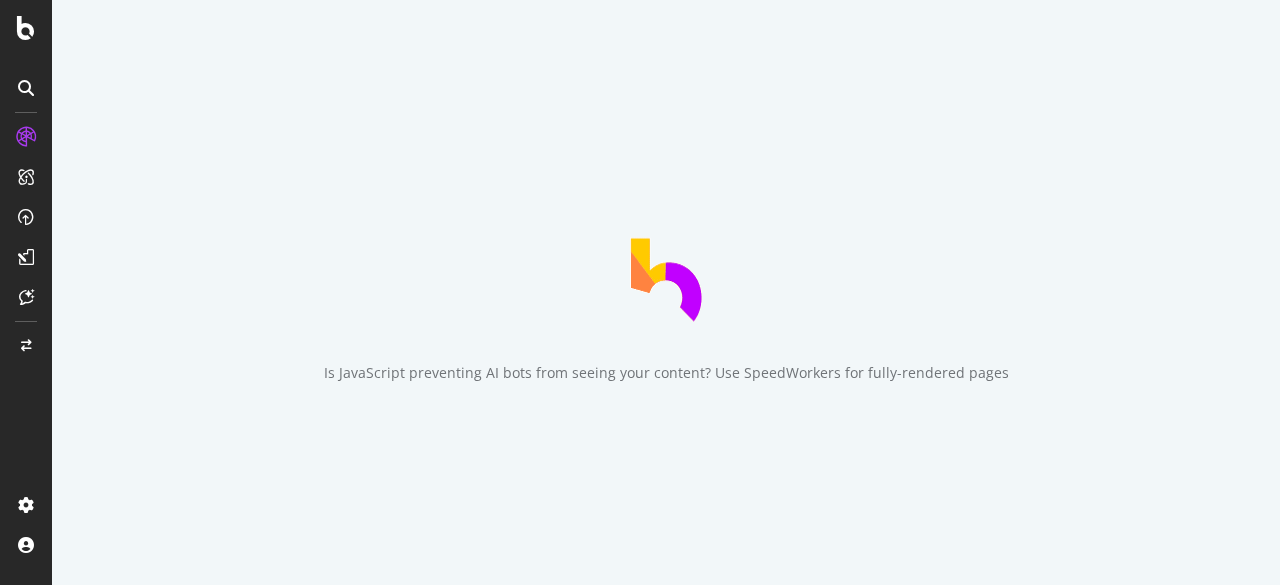 scroll, scrollTop: 0, scrollLeft: 0, axis: both 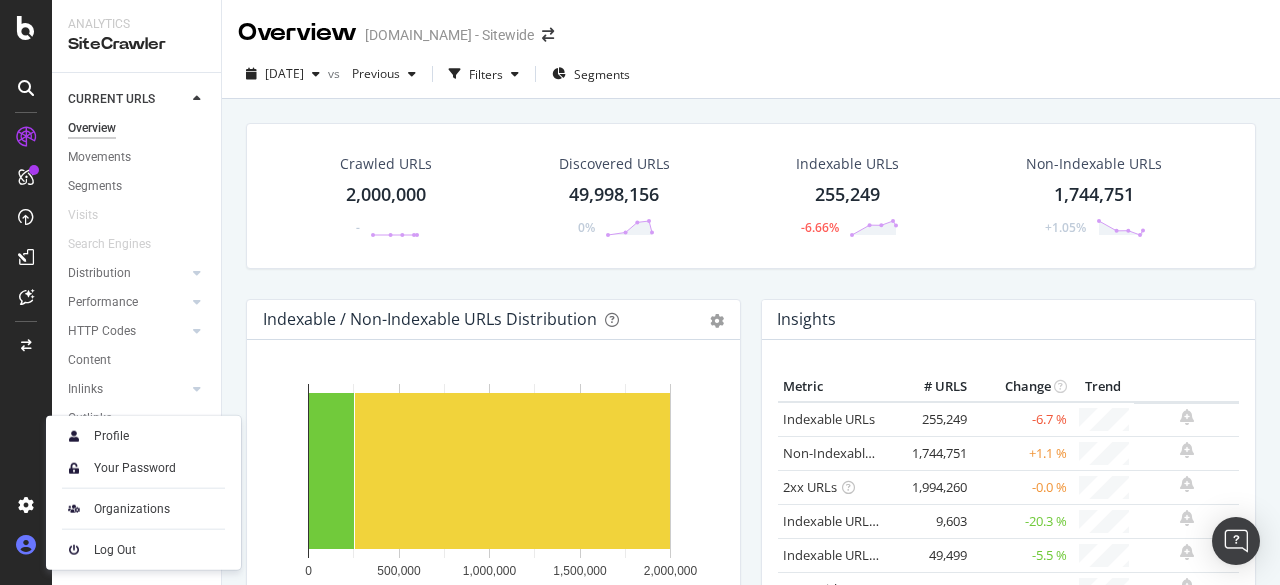 click at bounding box center [26, 545] 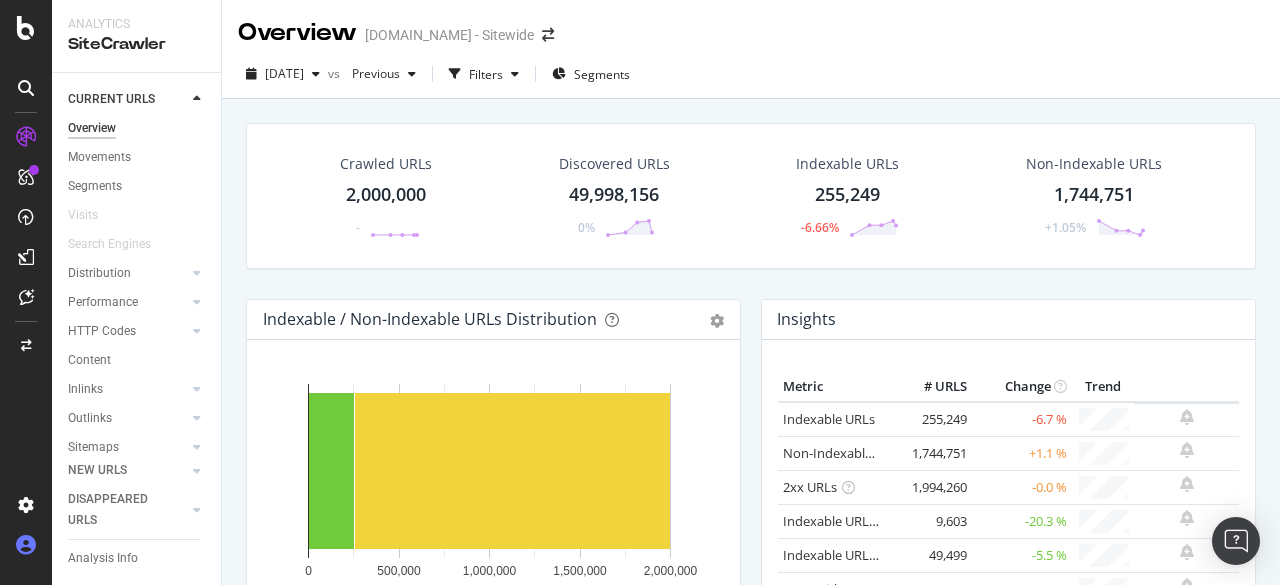 click at bounding box center (26, 545) 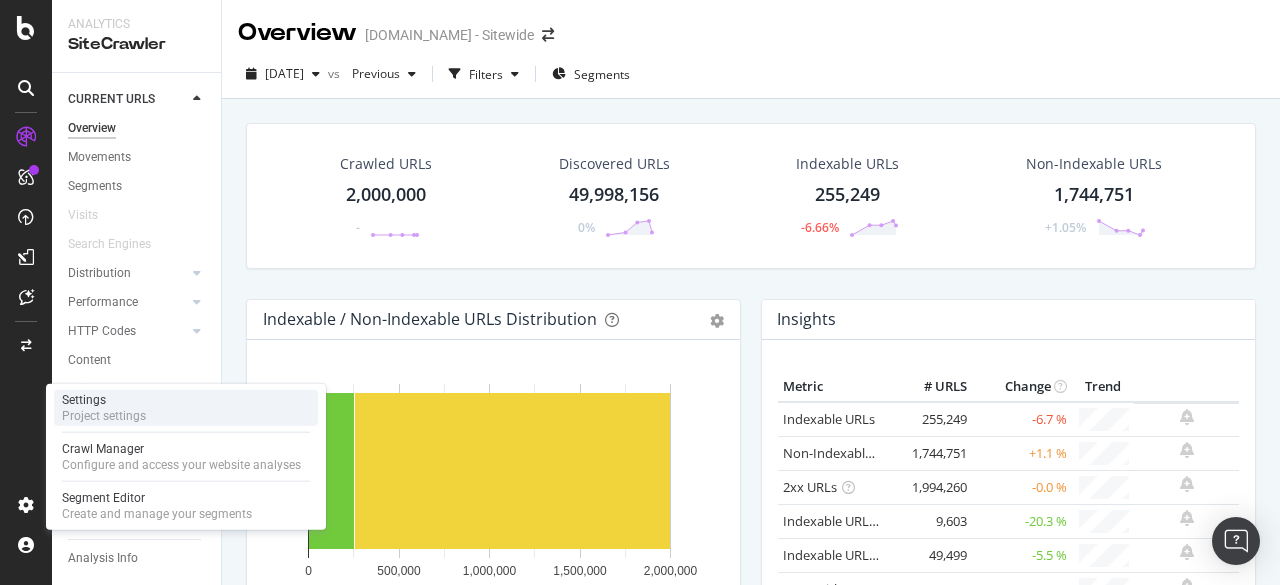 click on "Settings Project settings" at bounding box center [186, 408] 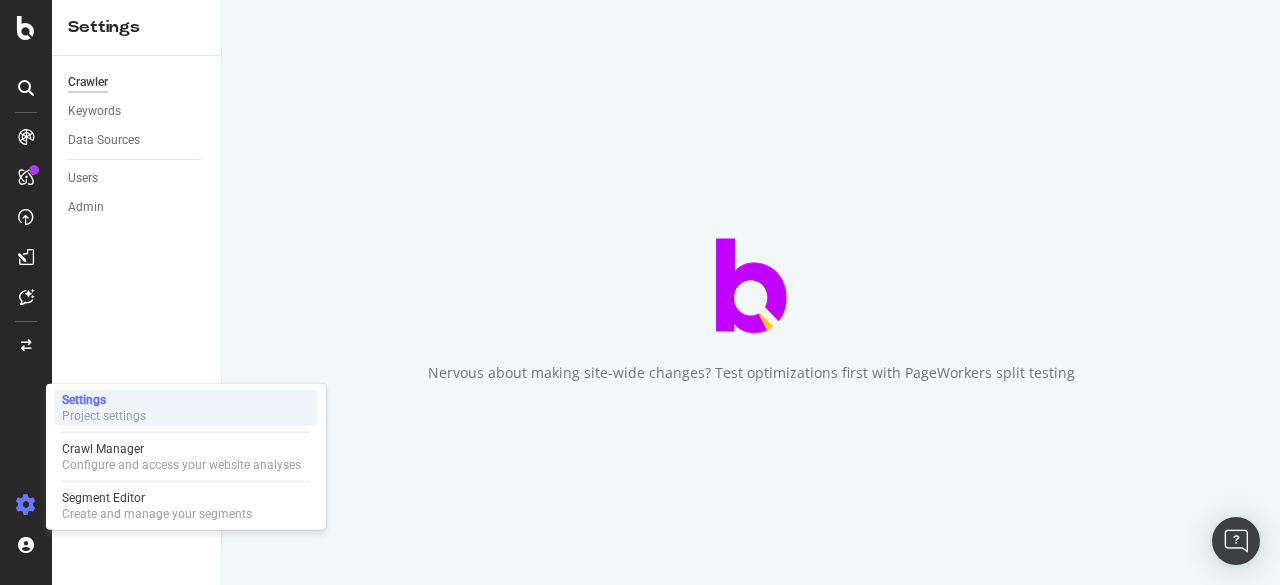 scroll, scrollTop: 0, scrollLeft: 0, axis: both 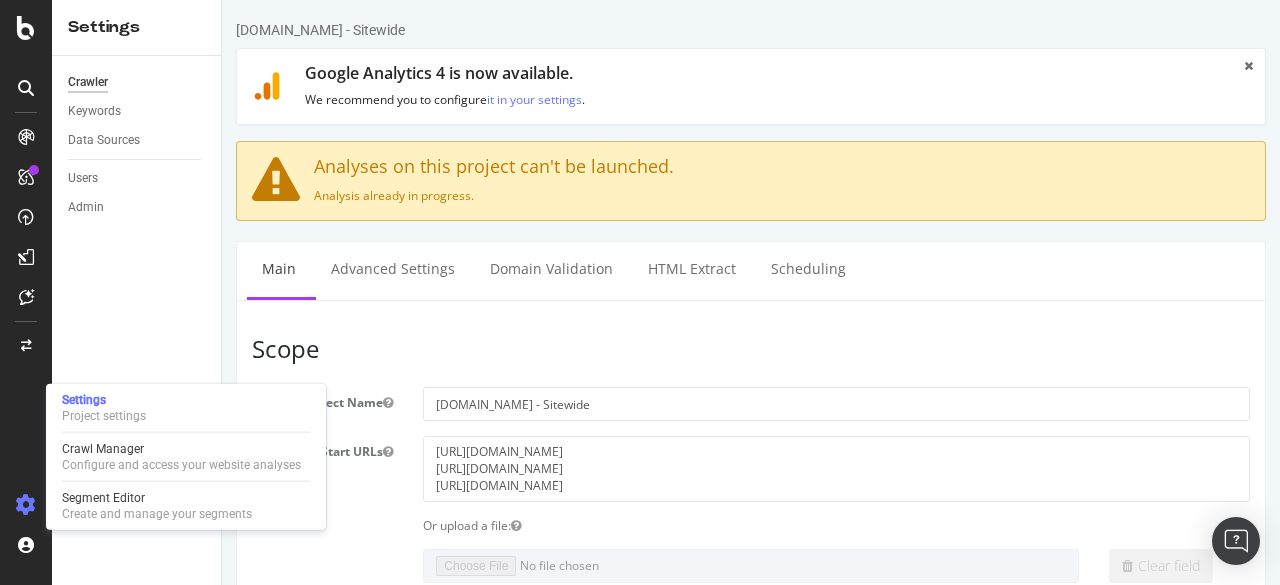 click on "[DOMAIN_NAME] - Sitewide
× × Google Analytics 4 is now available. We recommend you to configure  it
in your settings . Analyses on this project can't be launched.
Analysis already in progress.
Main
Advanced Settings
Domain Validation
HTML Extract
Scheduling
Scope Project Name
[DOMAIN_NAME] - Sitewide Start URLs
[URL][DOMAIN_NAME]
[URL][DOMAIN_NAME]
[URL][DOMAIN_NAME] Or upload a file:
Clear field
Or type URLs from external file or Sitemaps:
If you don't want to discover URLs outside of those listed in the files at these locations, set Max depth to 0 in the Crawl parameters below.
Crawl Configuration
You can configure User Agent in  Desktop" at bounding box center [751, 1024] 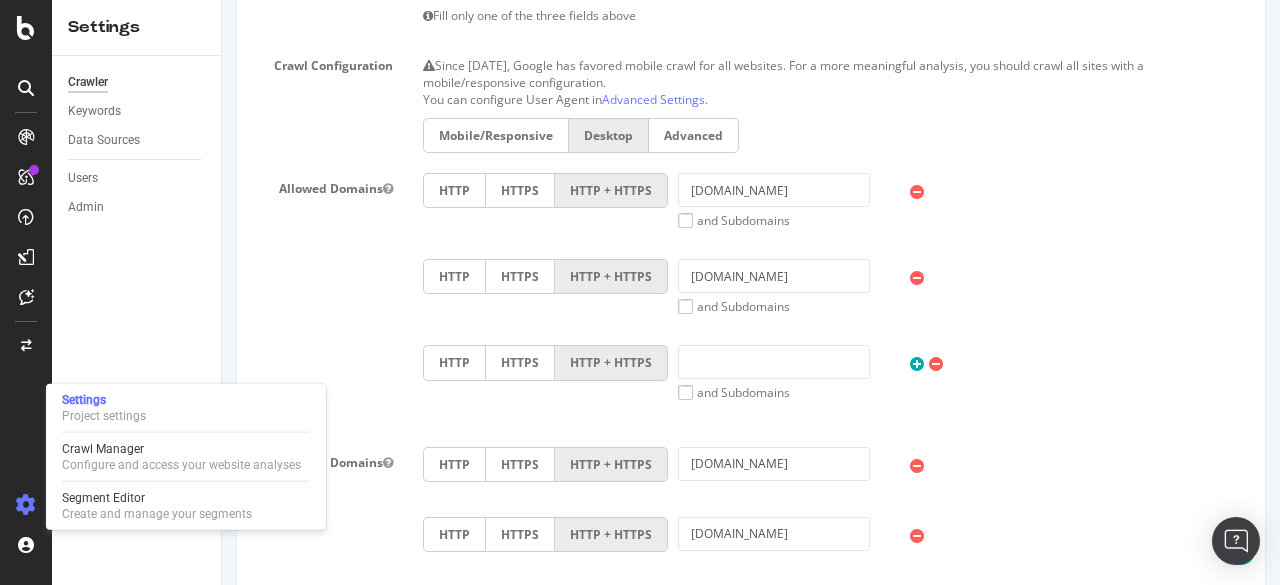 scroll, scrollTop: 733, scrollLeft: 0, axis: vertical 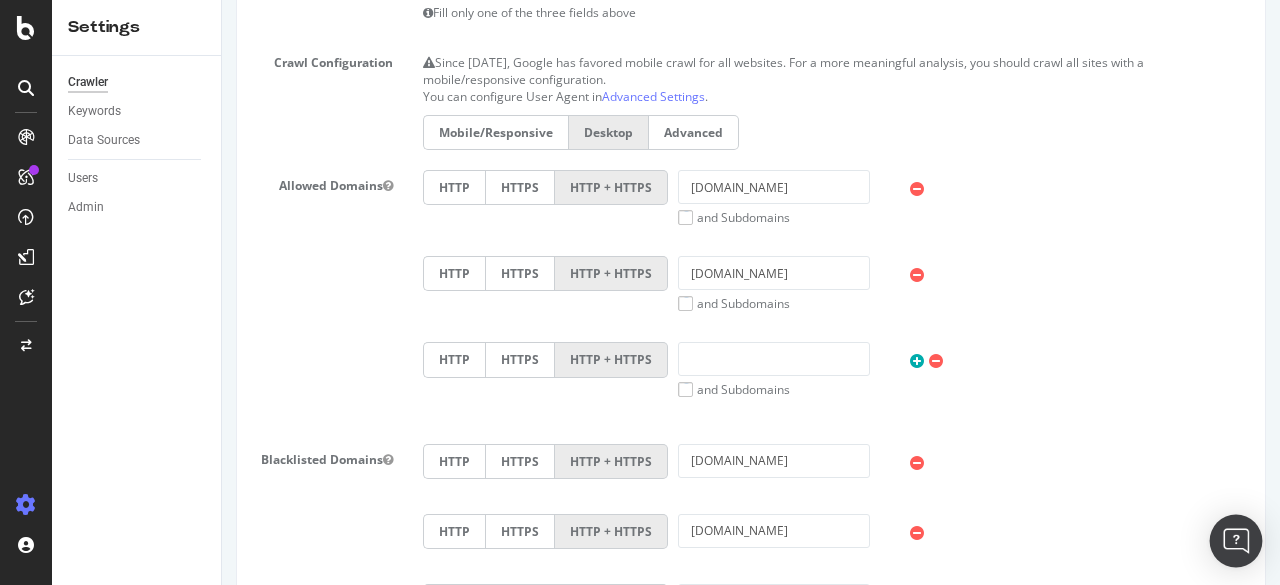 click at bounding box center (1236, 541) 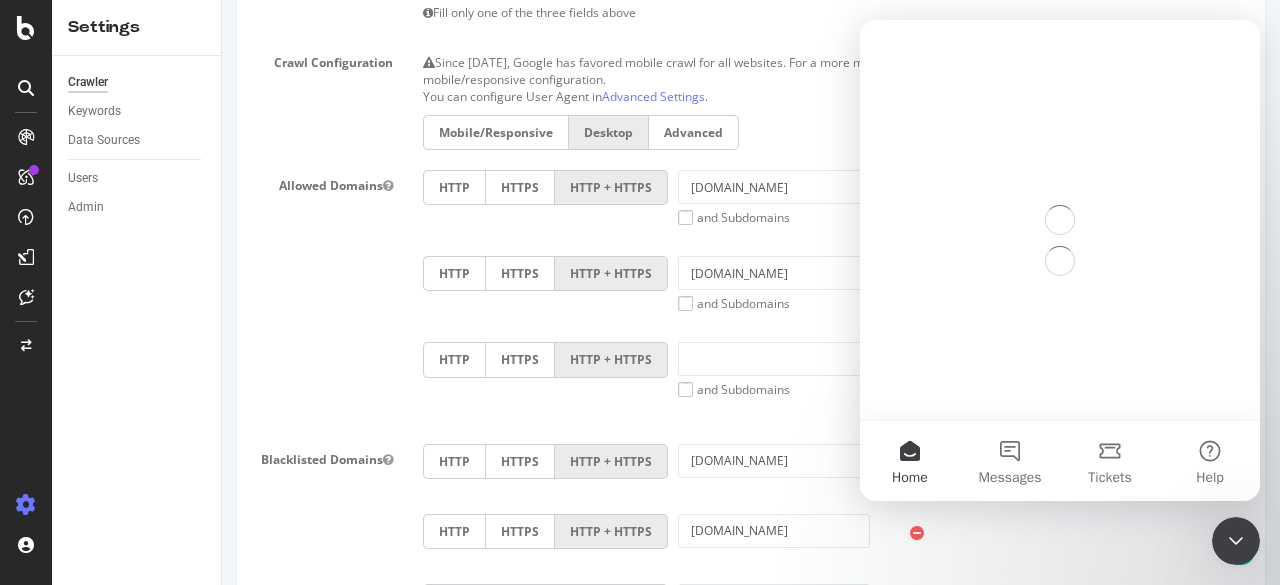 scroll, scrollTop: 0, scrollLeft: 0, axis: both 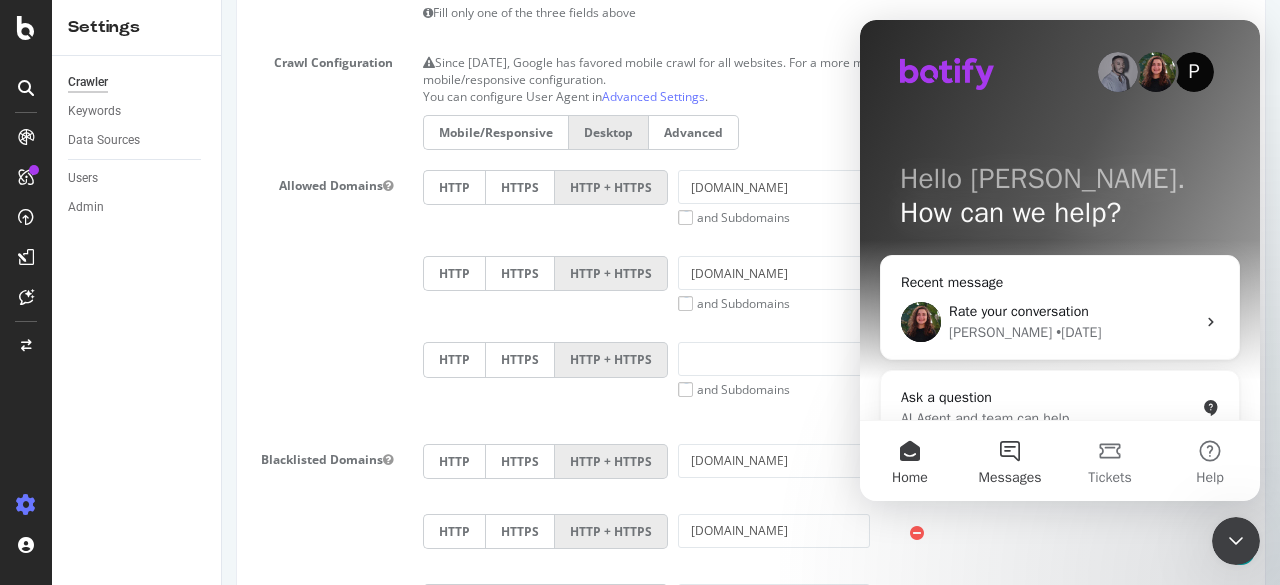 click on "Messages" at bounding box center [1010, 461] 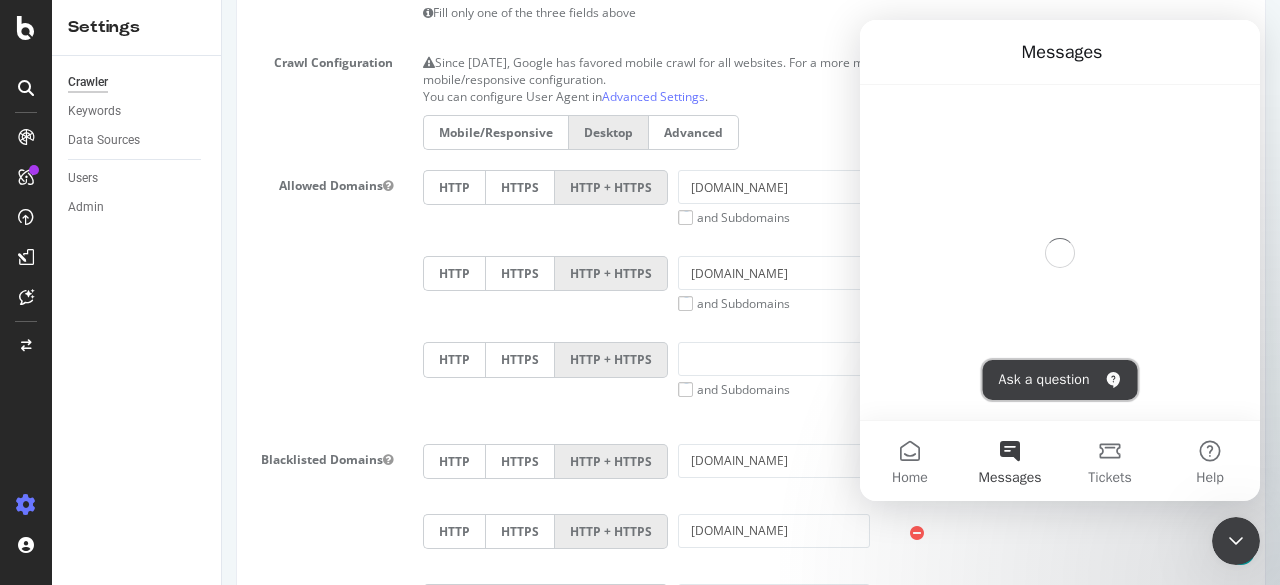 click on "Ask a question" at bounding box center [1060, 380] 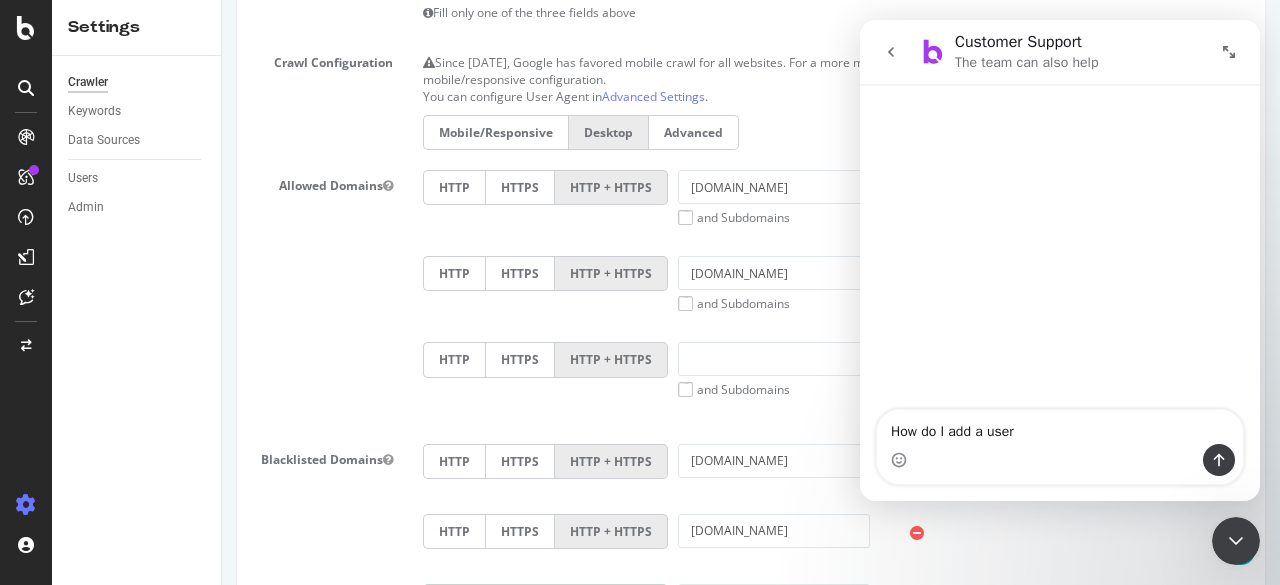 type on "How do I add a user ?" 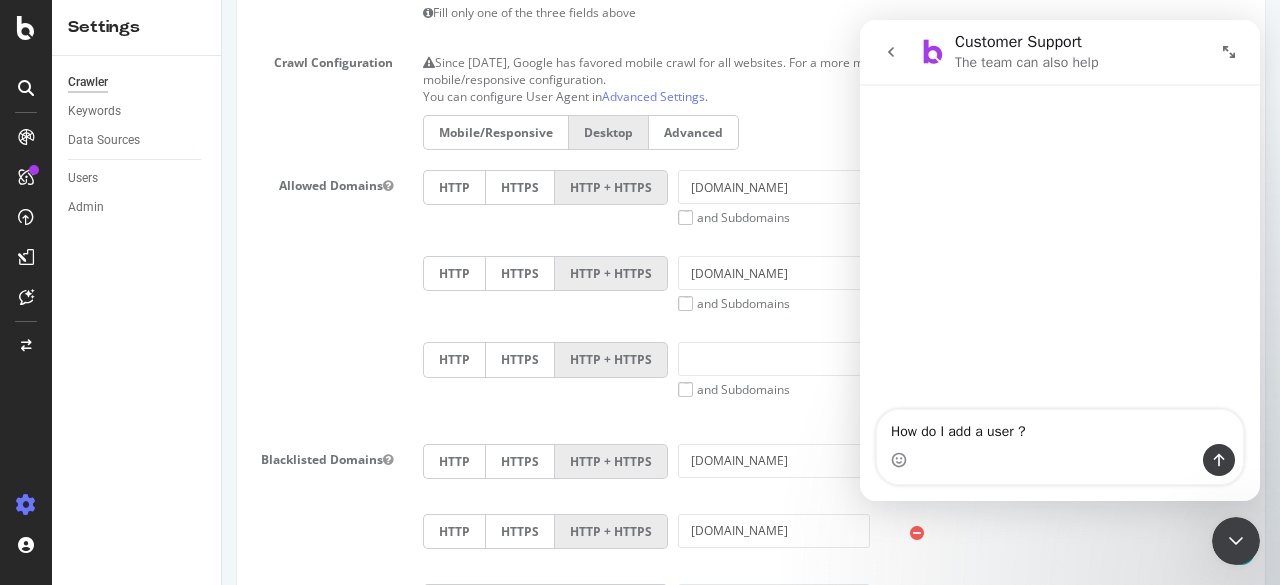 type 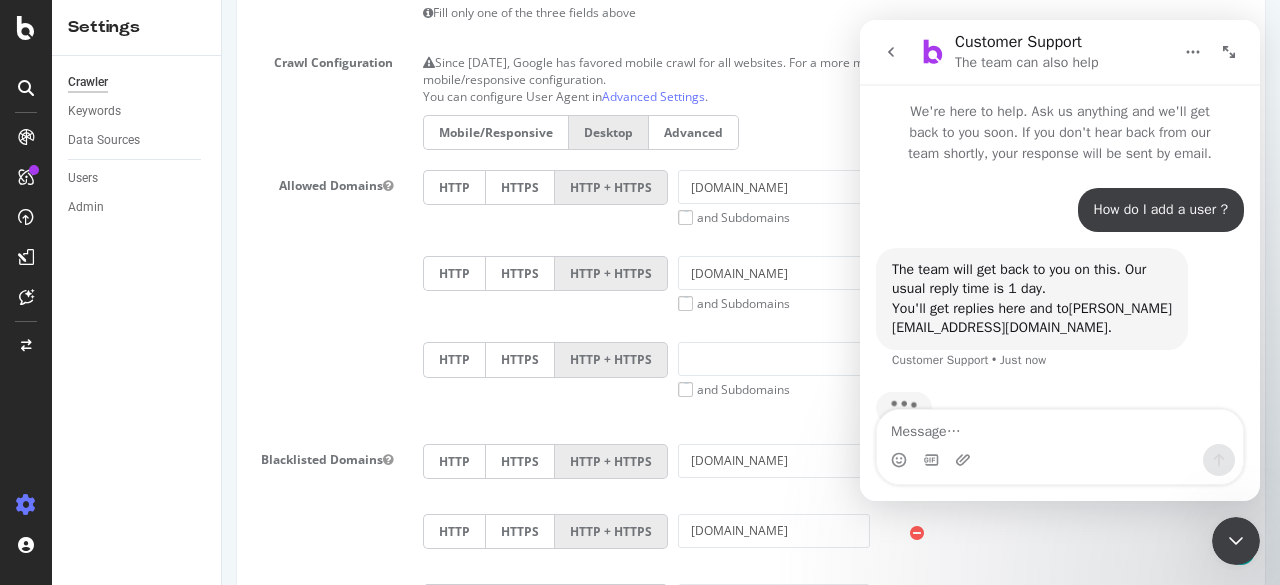 scroll, scrollTop: 45, scrollLeft: 0, axis: vertical 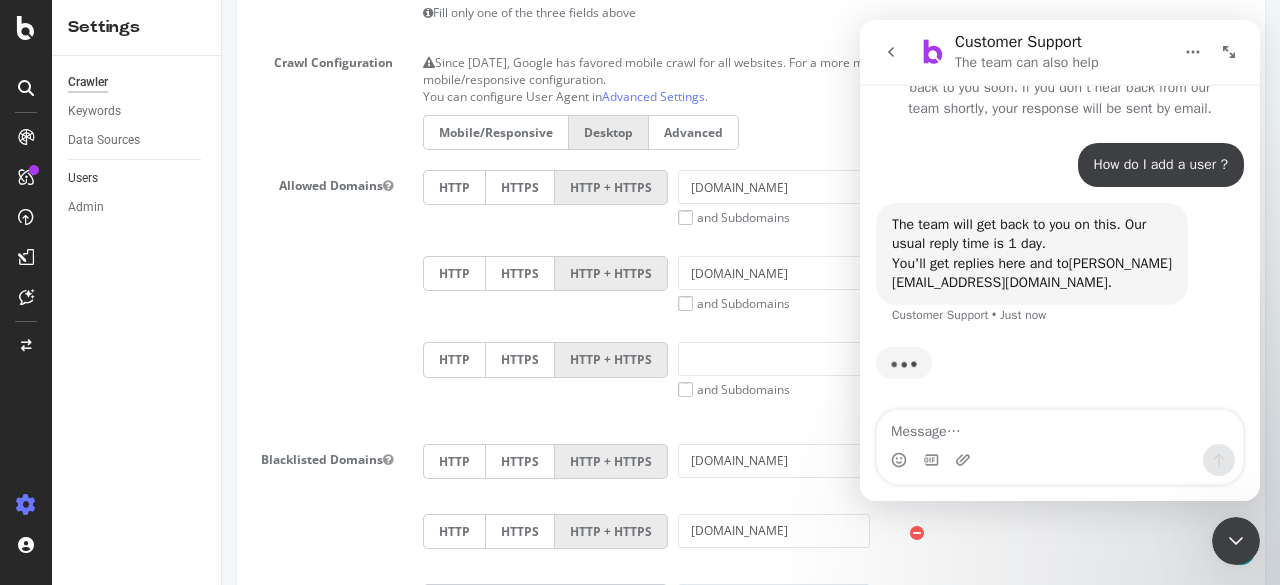 click on "Users" at bounding box center [137, 178] 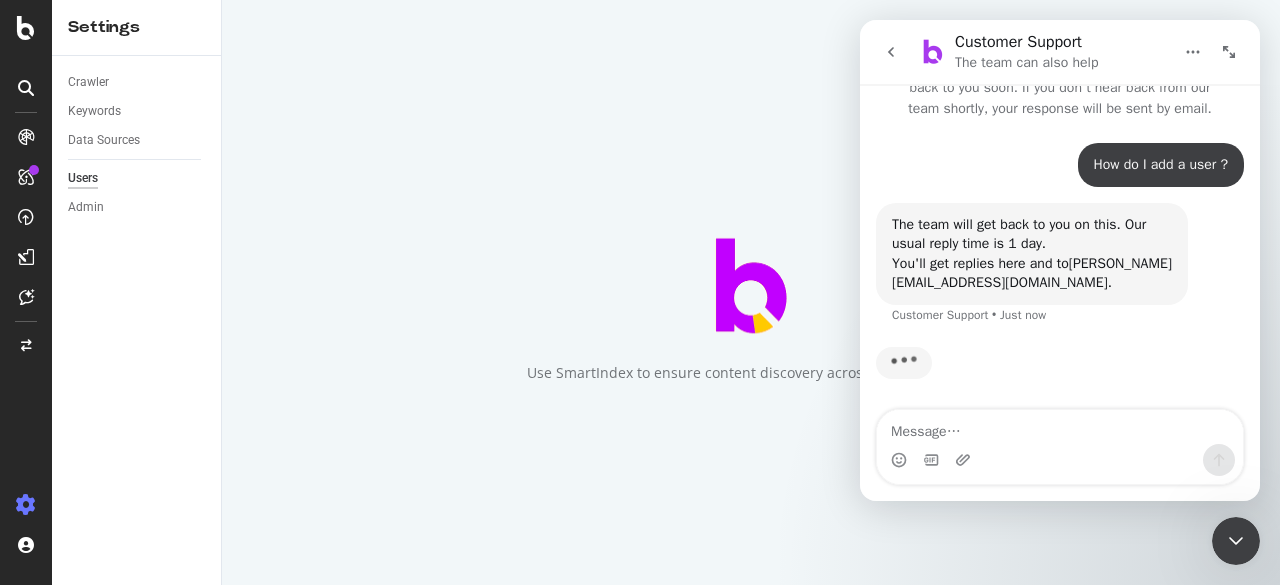 scroll, scrollTop: 0, scrollLeft: 0, axis: both 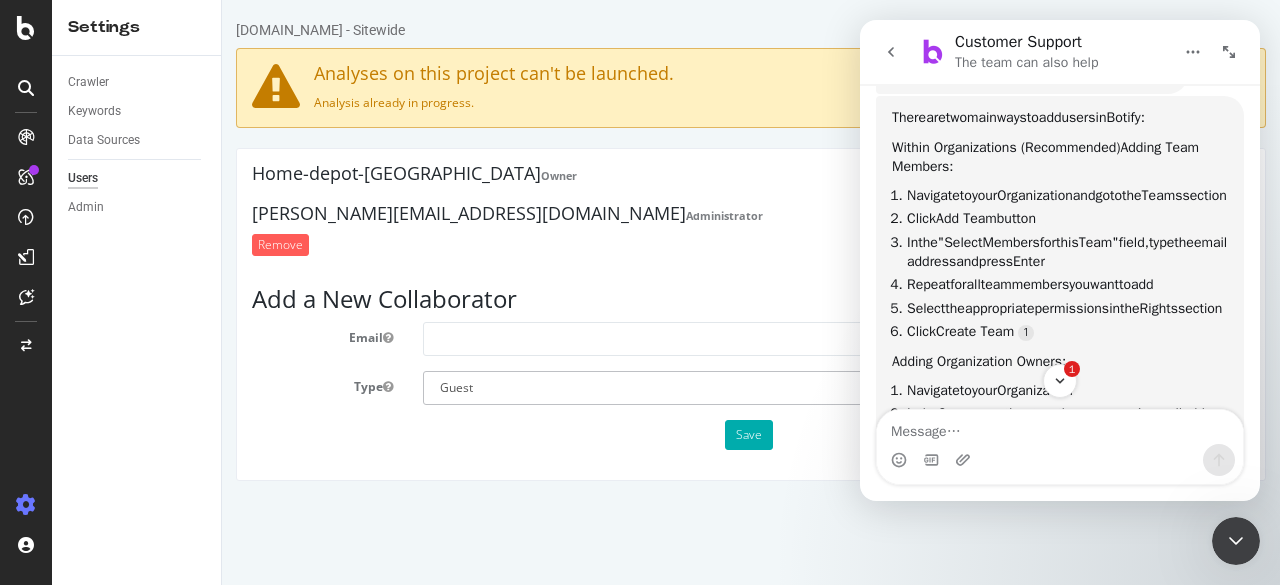 click at bounding box center [891, 52] 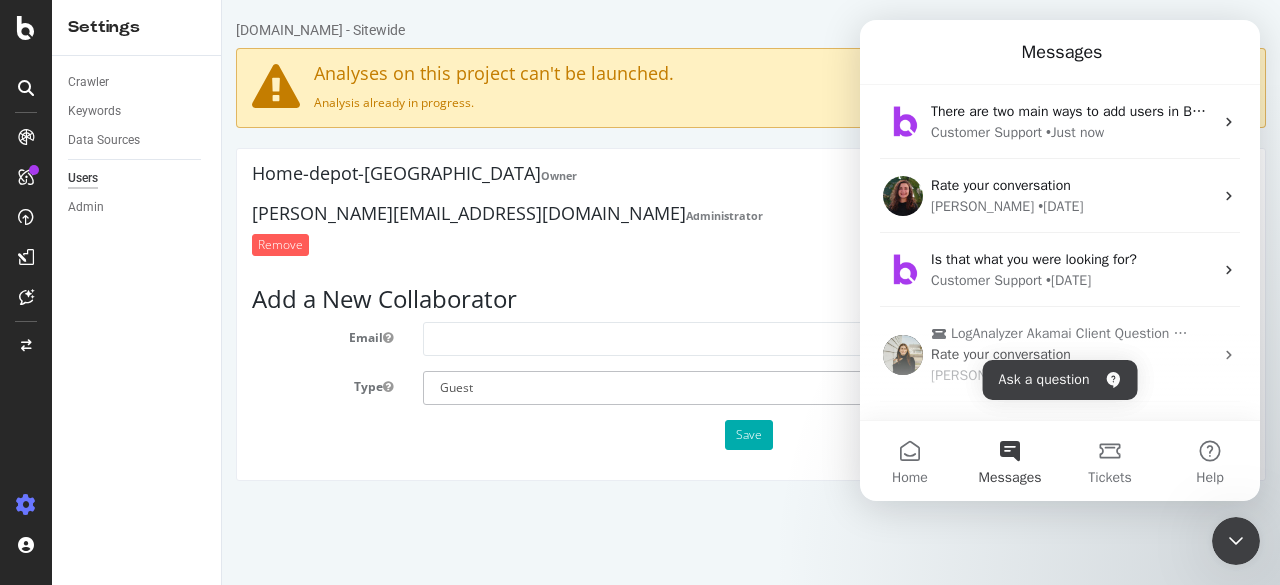 scroll, scrollTop: 174, scrollLeft: 0, axis: vertical 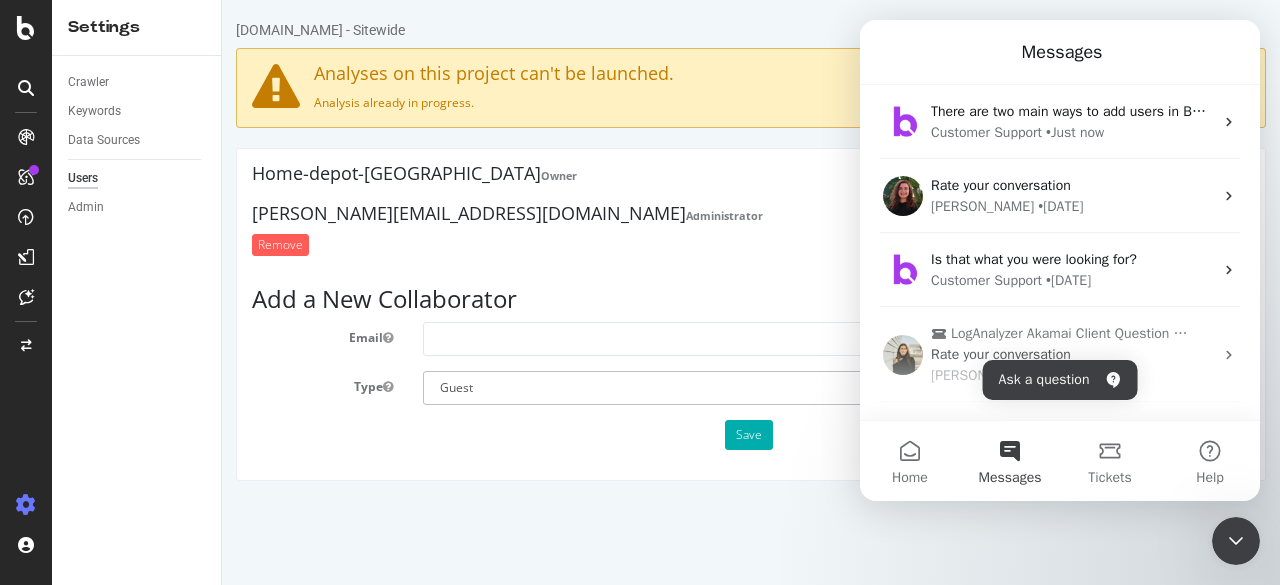 click on "[DOMAIN_NAME] - Sitewide
Analyses on this project can't be launched.
Analysis already in progress.
Home-depot-[GEOGRAPHIC_DATA]  Owner
[PERSON_NAME][EMAIL_ADDRESS][DOMAIN_NAME]
Administrator Remove Add a New Collaborator Email
Type
Administrator Guest Save" at bounding box center [751, 240] 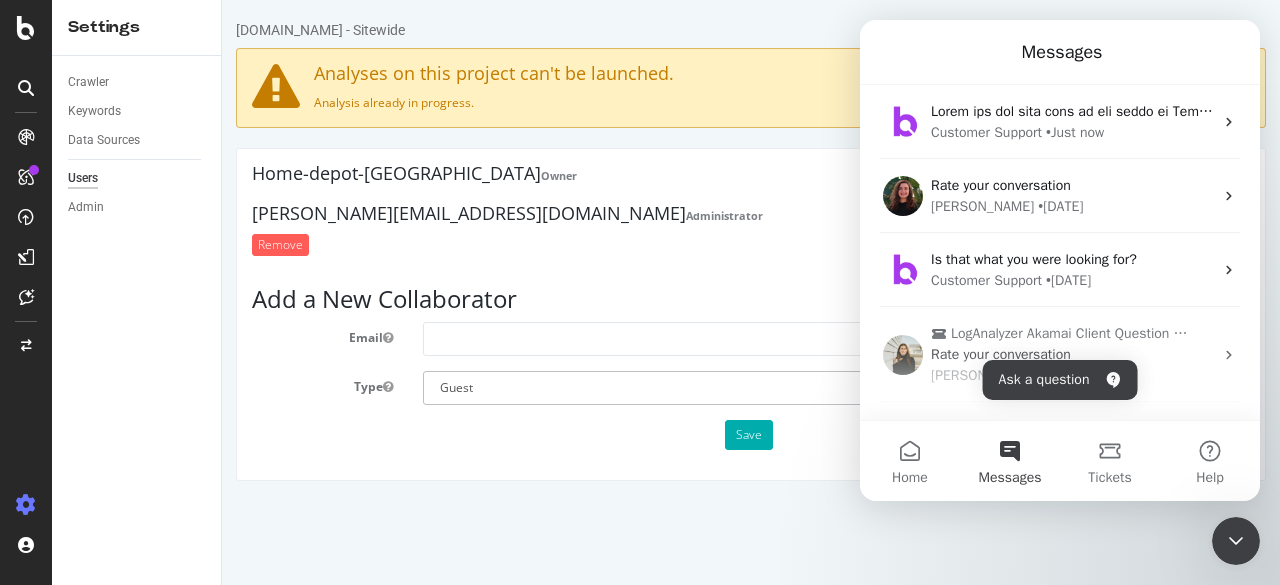 click 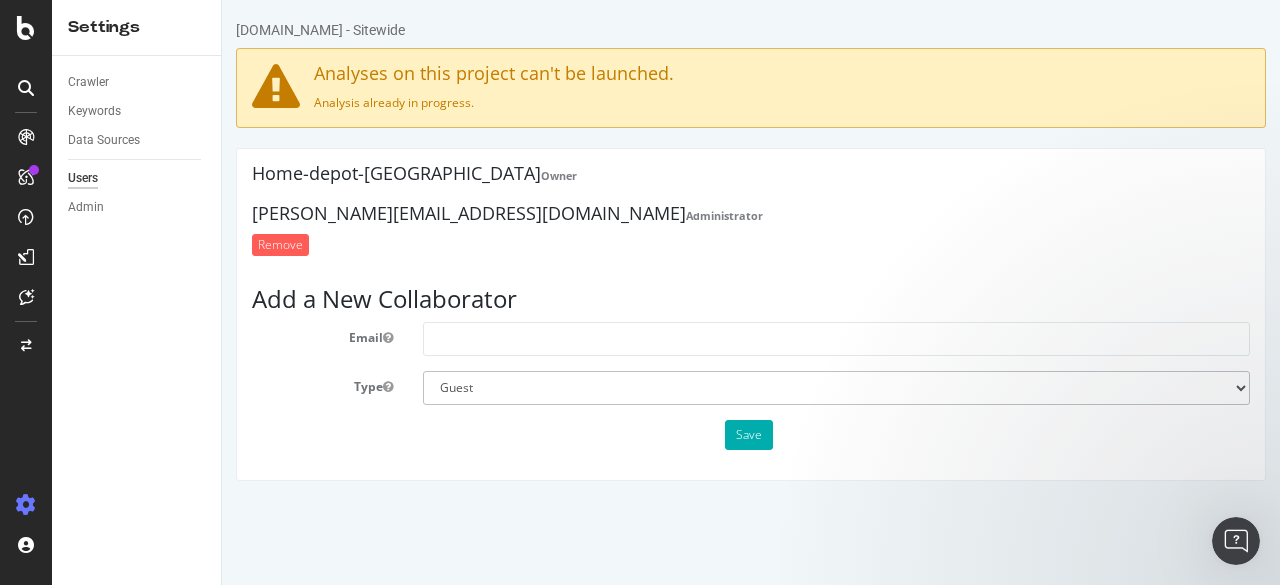 scroll, scrollTop: 0, scrollLeft: 0, axis: both 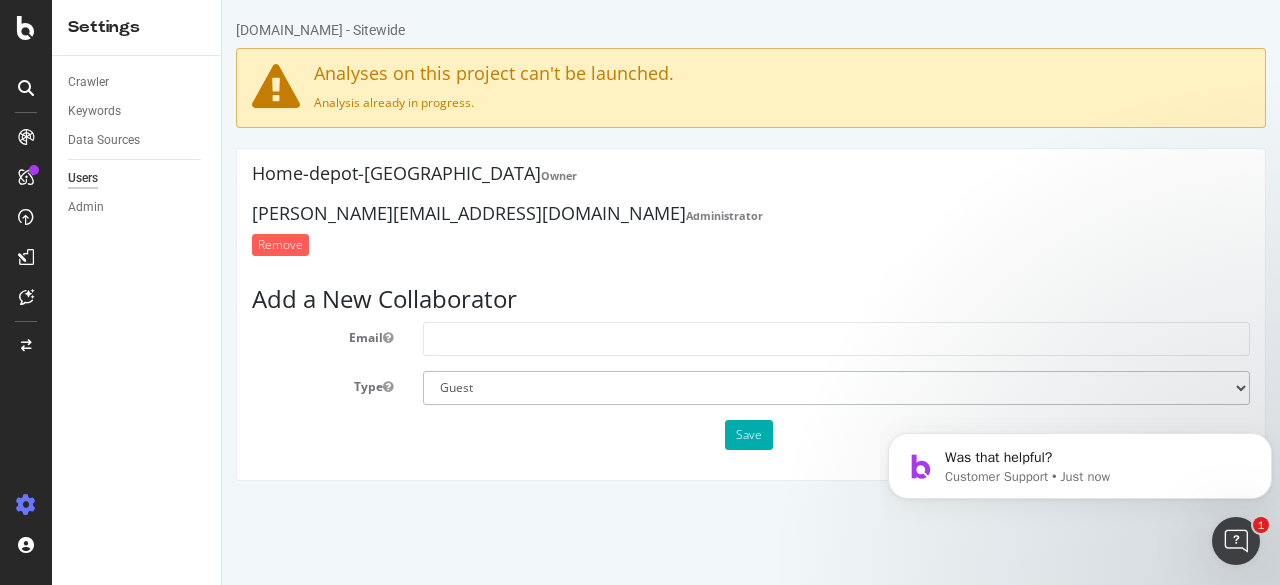 drag, startPoint x: 1212, startPoint y: 400, endPoint x: 706, endPoint y: 426, distance: 506.66754 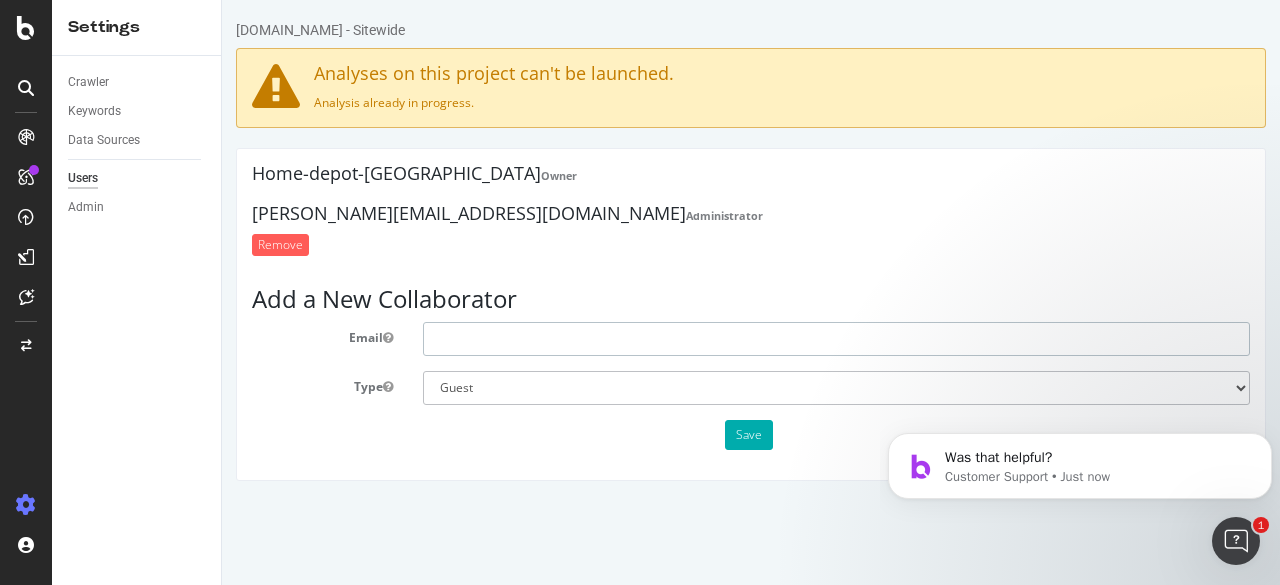 click at bounding box center (836, 339) 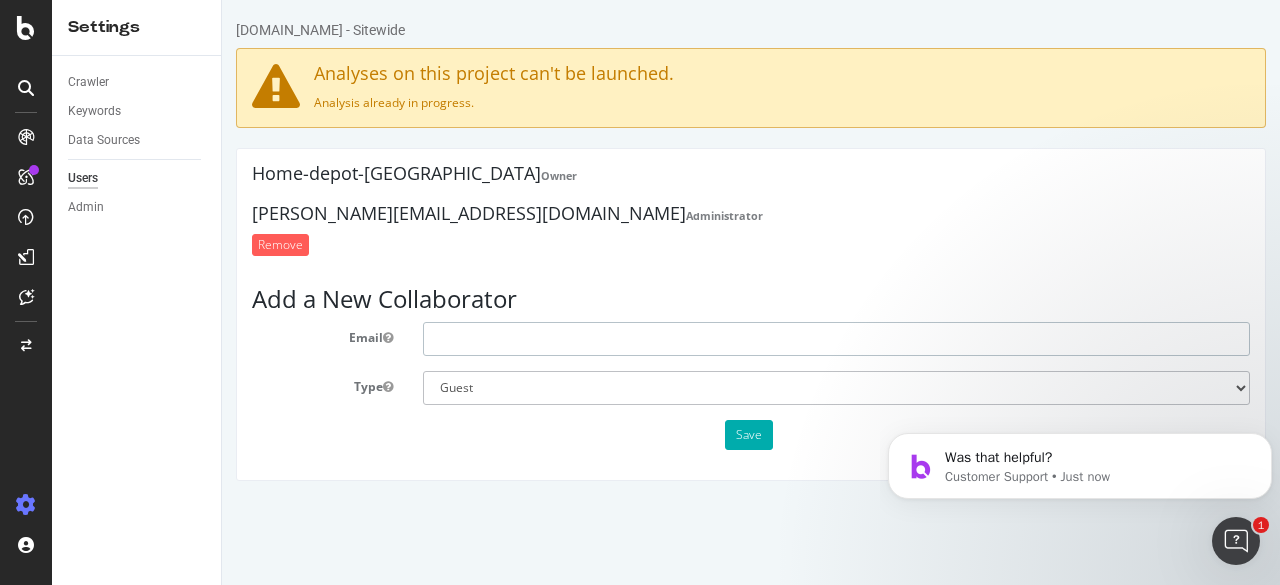 click at bounding box center [836, 339] 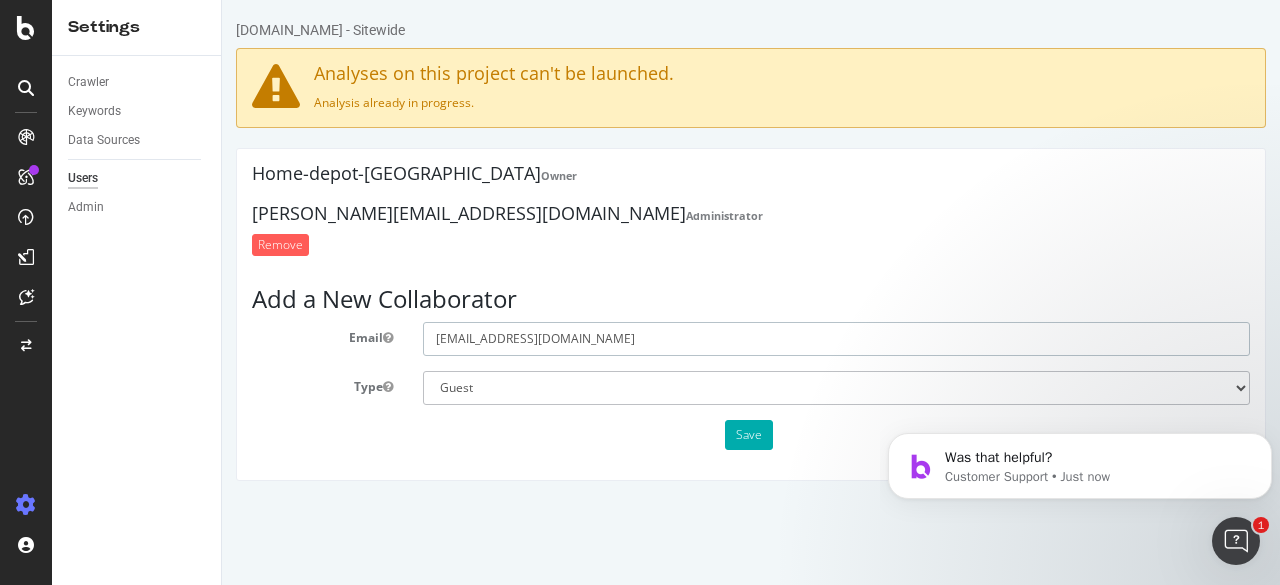 type on "[EMAIL_ADDRESS][DOMAIN_NAME]" 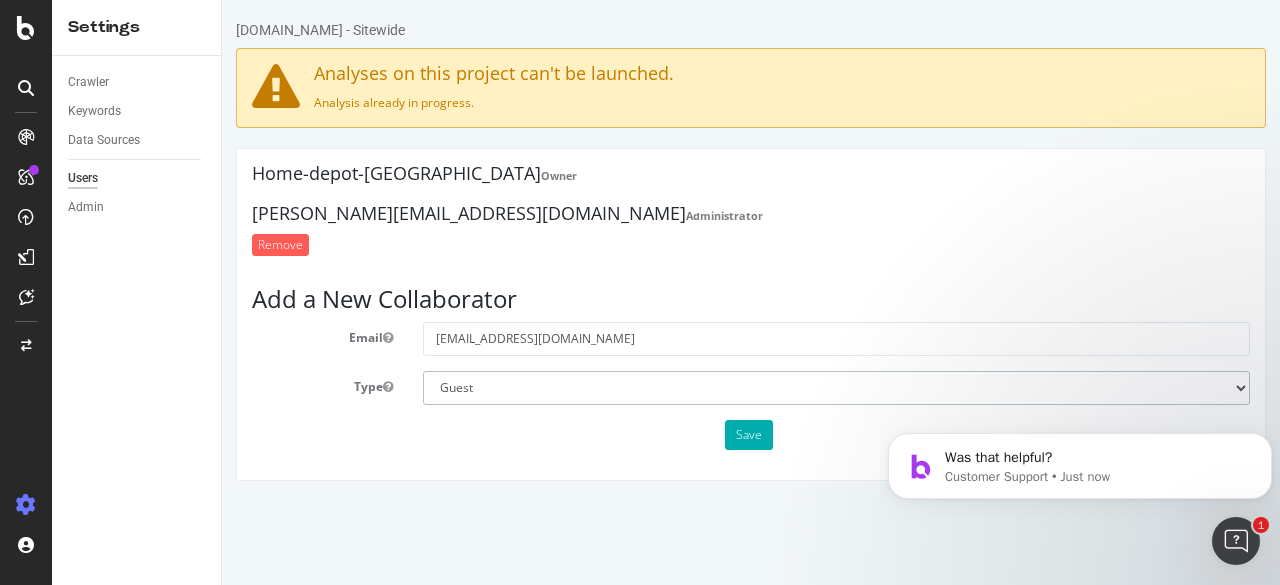 click on "Administrator Guest" at bounding box center [836, 388] 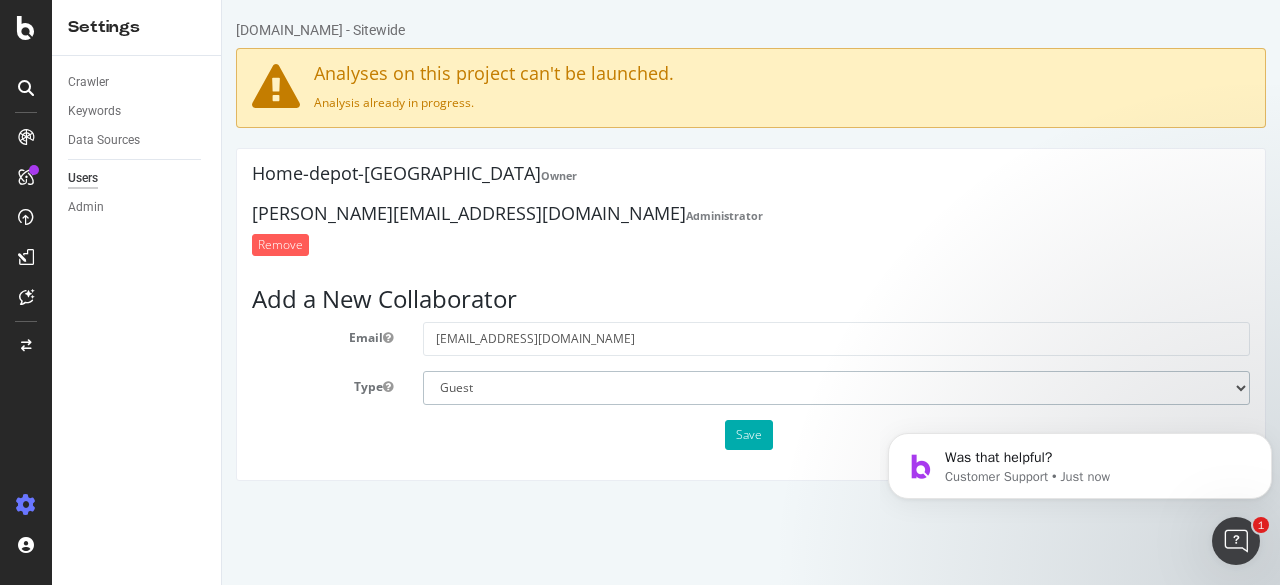 select on "1" 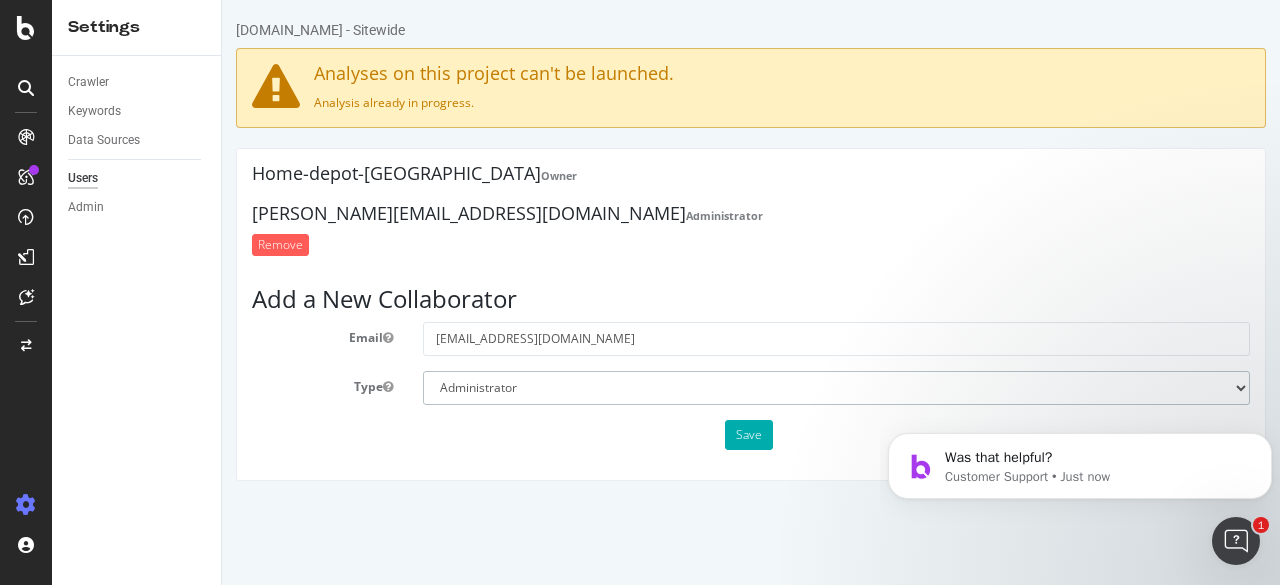 click on "Administrator Guest" at bounding box center [836, 388] 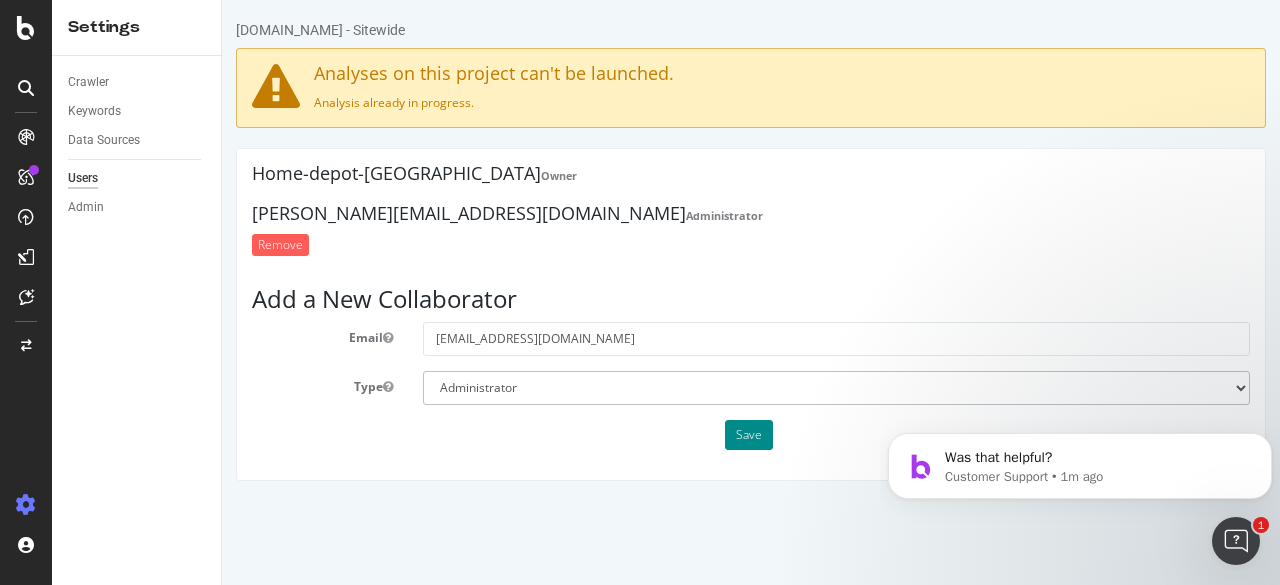 click on "Save" at bounding box center (749, 435) 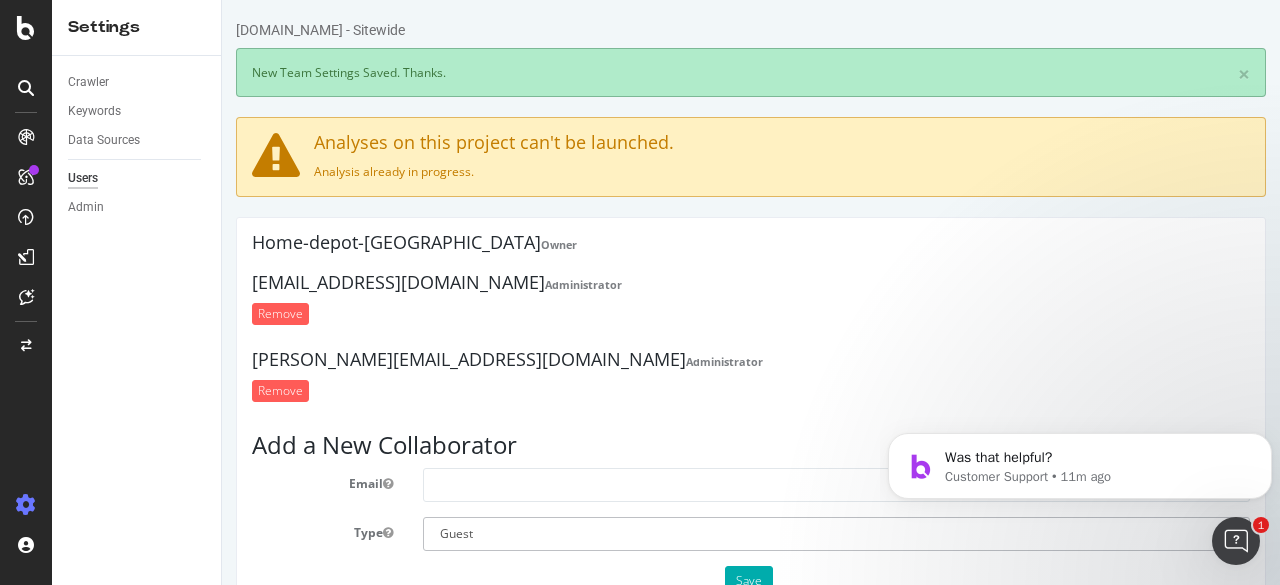 scroll, scrollTop: 57, scrollLeft: 0, axis: vertical 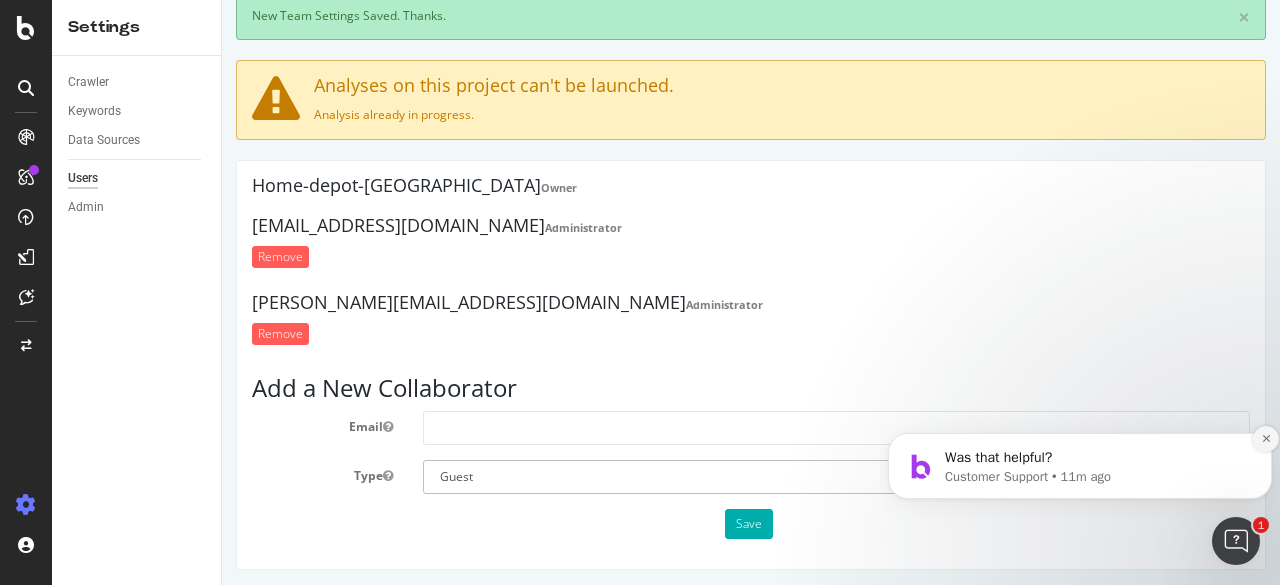click 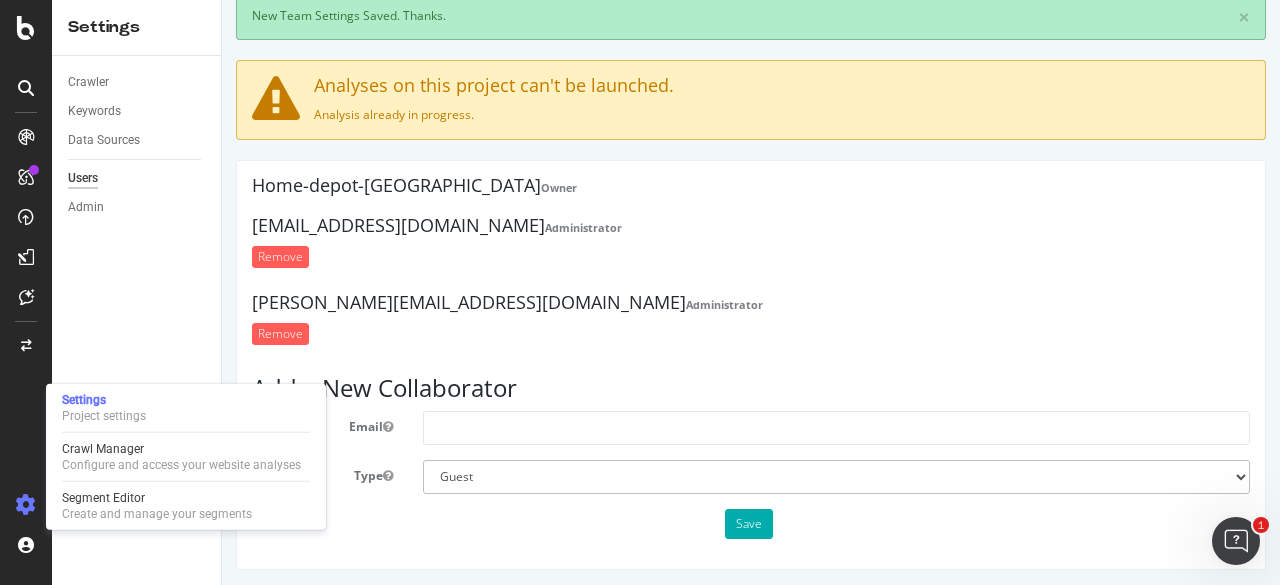 scroll, scrollTop: 0, scrollLeft: 0, axis: both 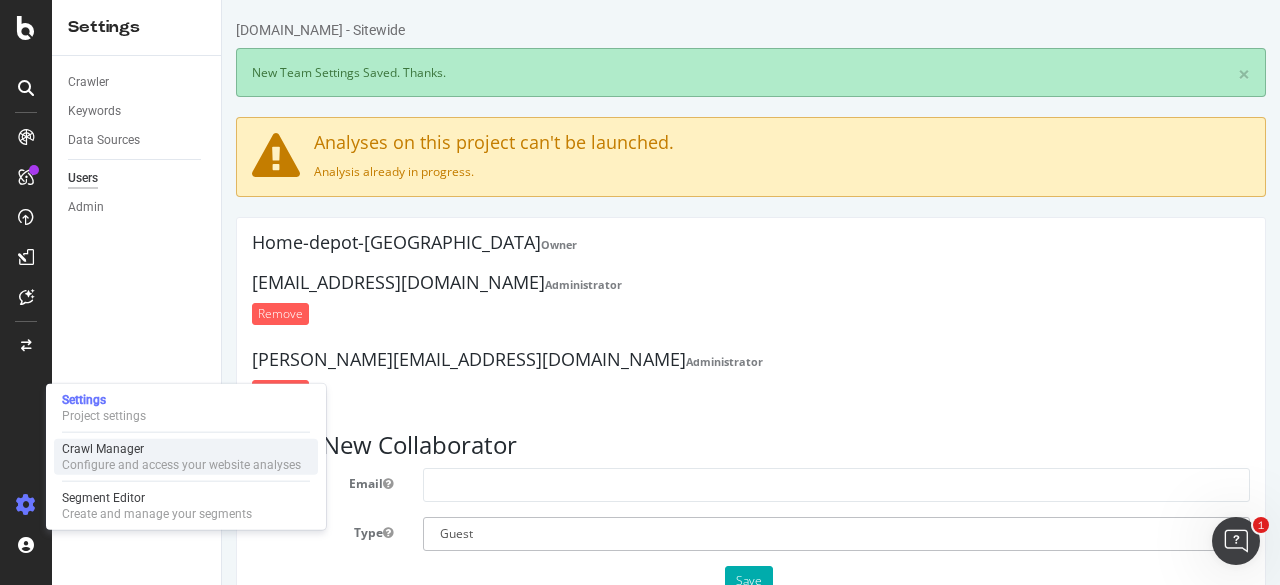click on "Crawl Manager" at bounding box center [181, 449] 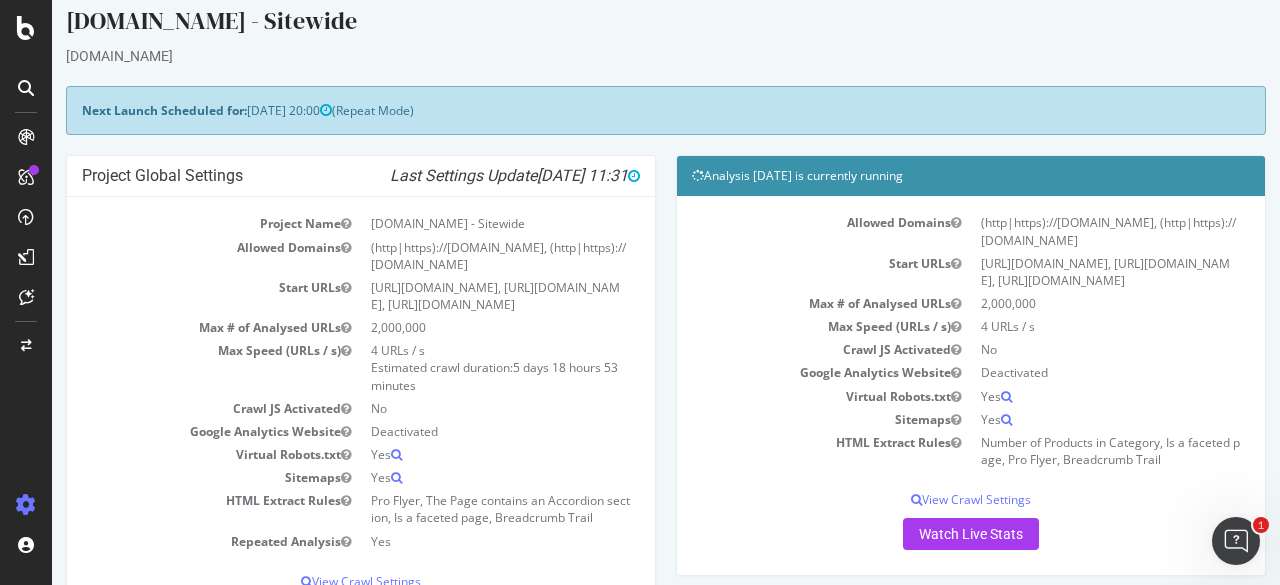 scroll, scrollTop: 0, scrollLeft: 0, axis: both 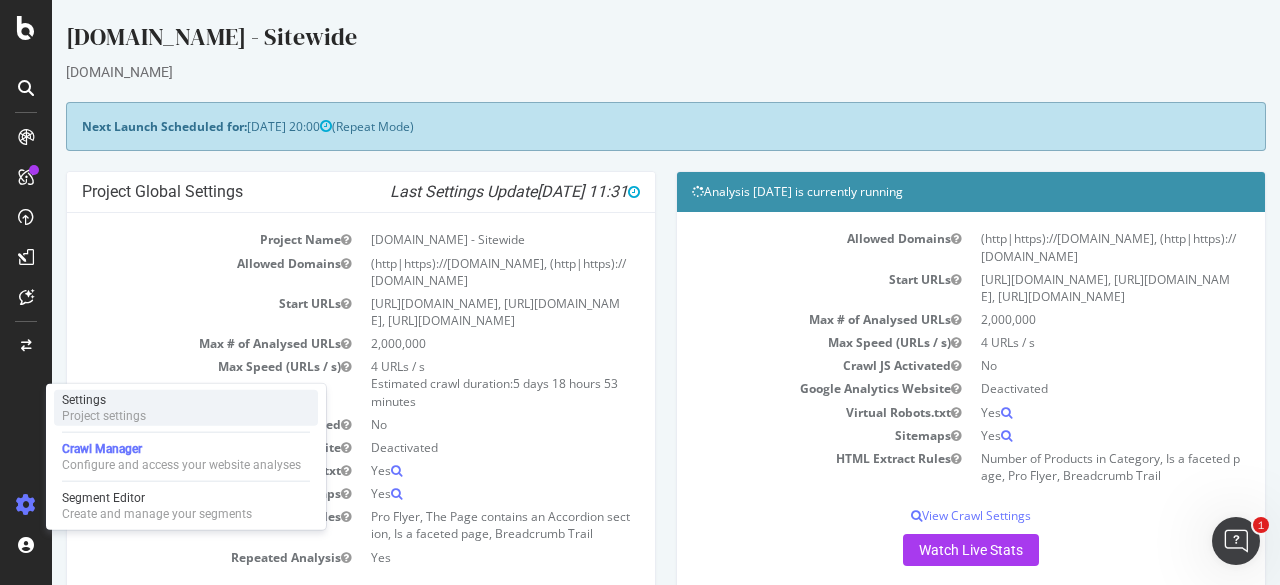 click on "Settings" at bounding box center [104, 400] 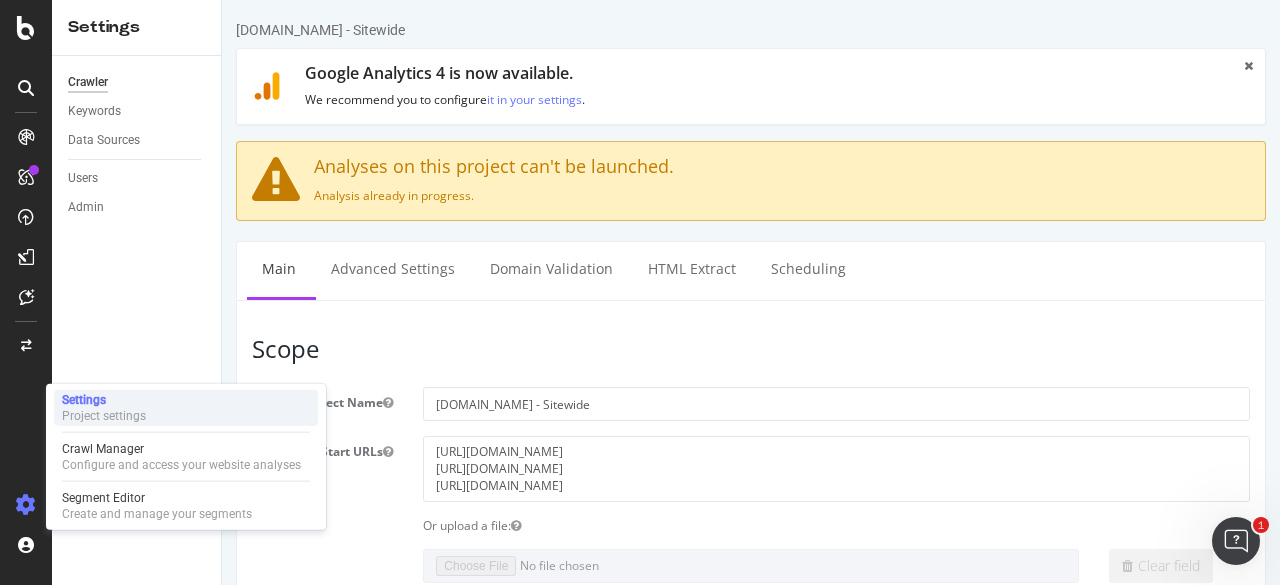 scroll, scrollTop: 0, scrollLeft: 0, axis: both 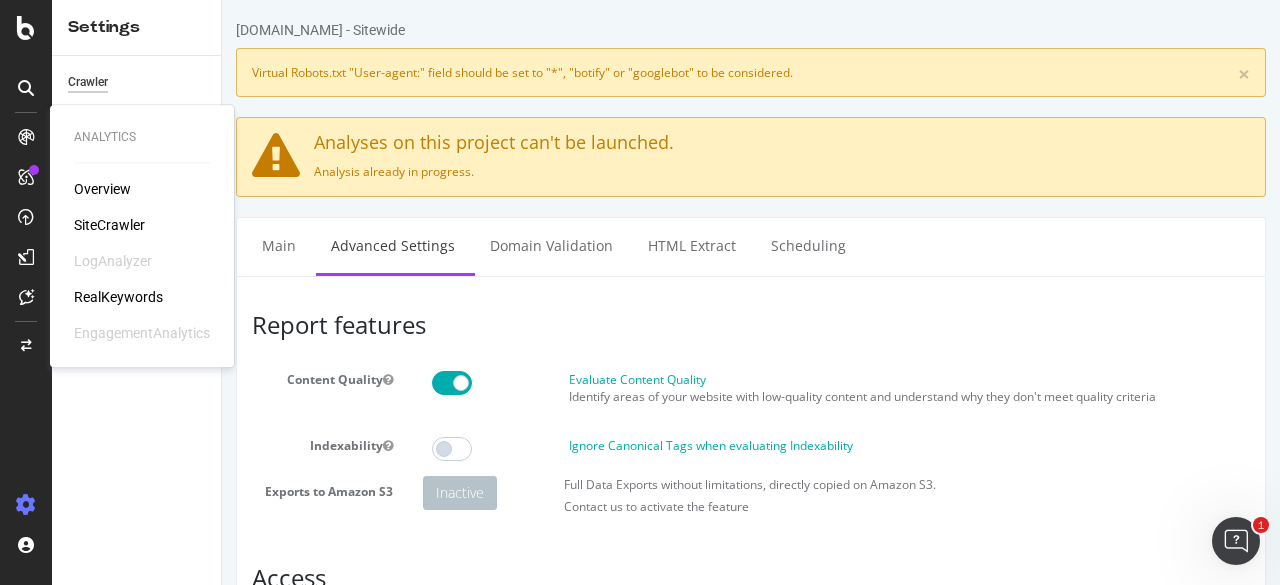 click on "Overview" at bounding box center [102, 189] 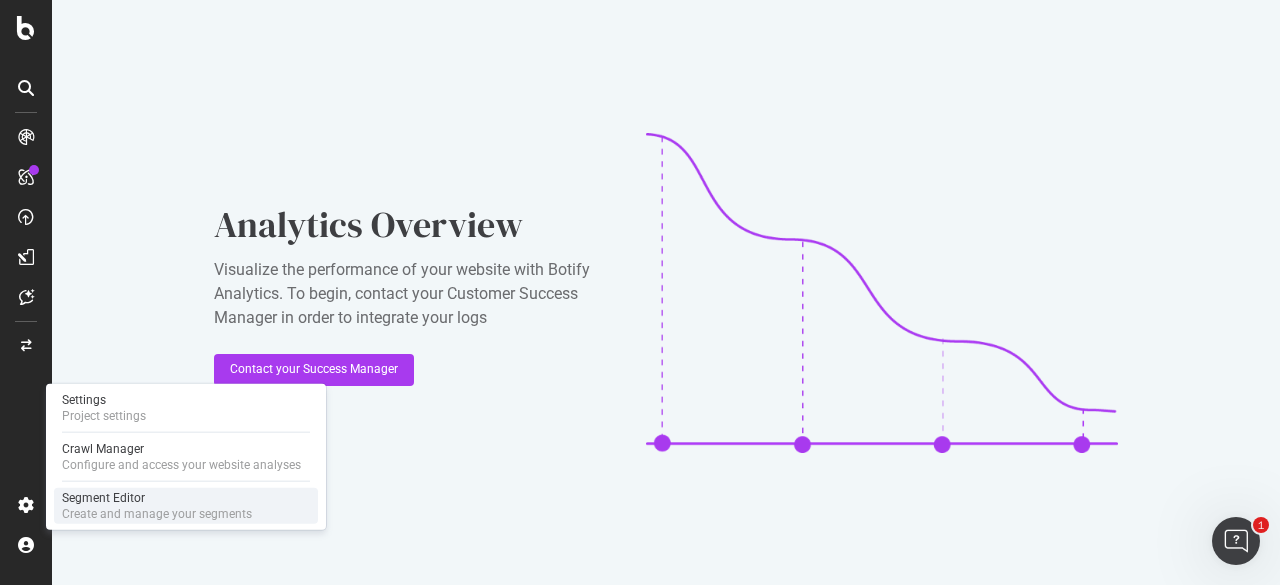 click on "Segment Editor" at bounding box center [157, 498] 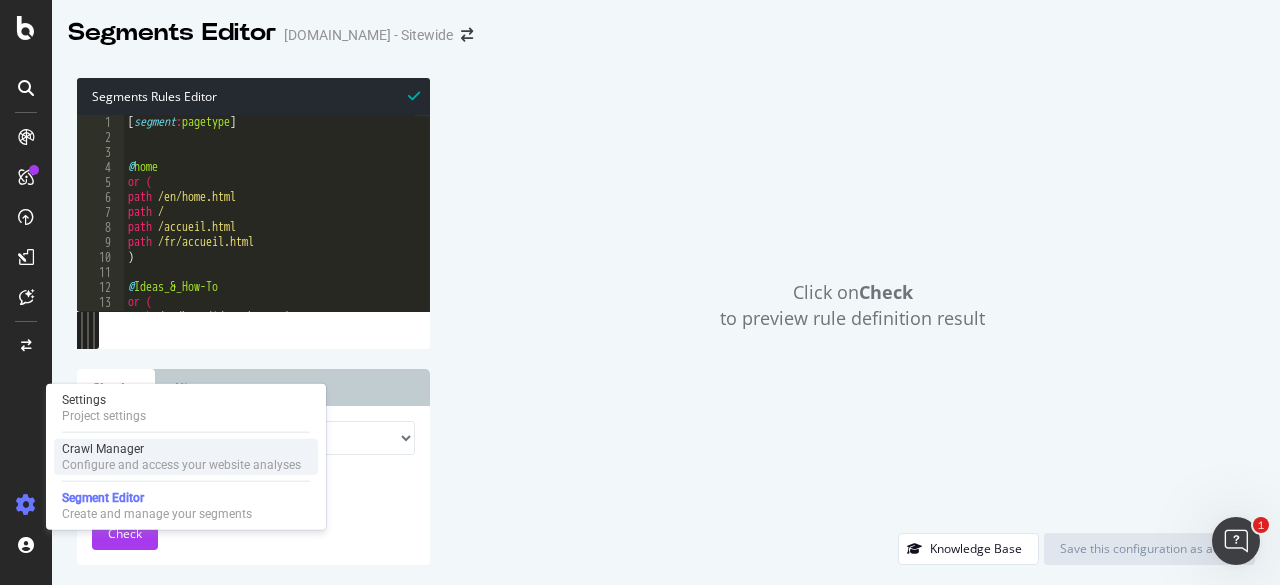 click on "Crawl Manager Configure and access your website analyses" at bounding box center (186, 457) 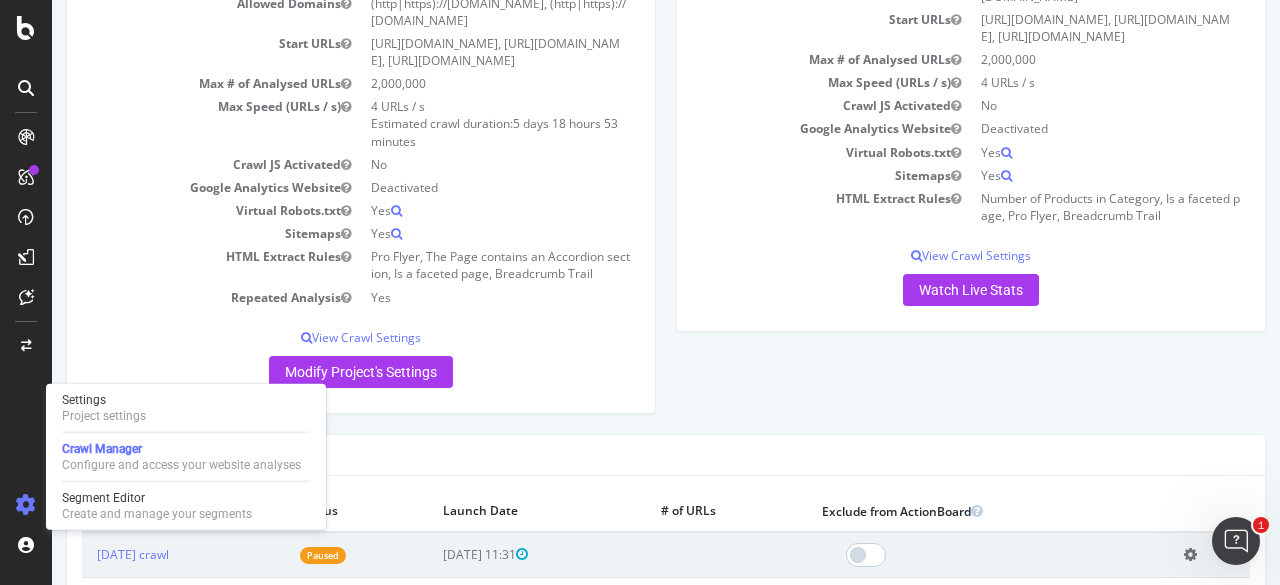 scroll, scrollTop: 0, scrollLeft: 0, axis: both 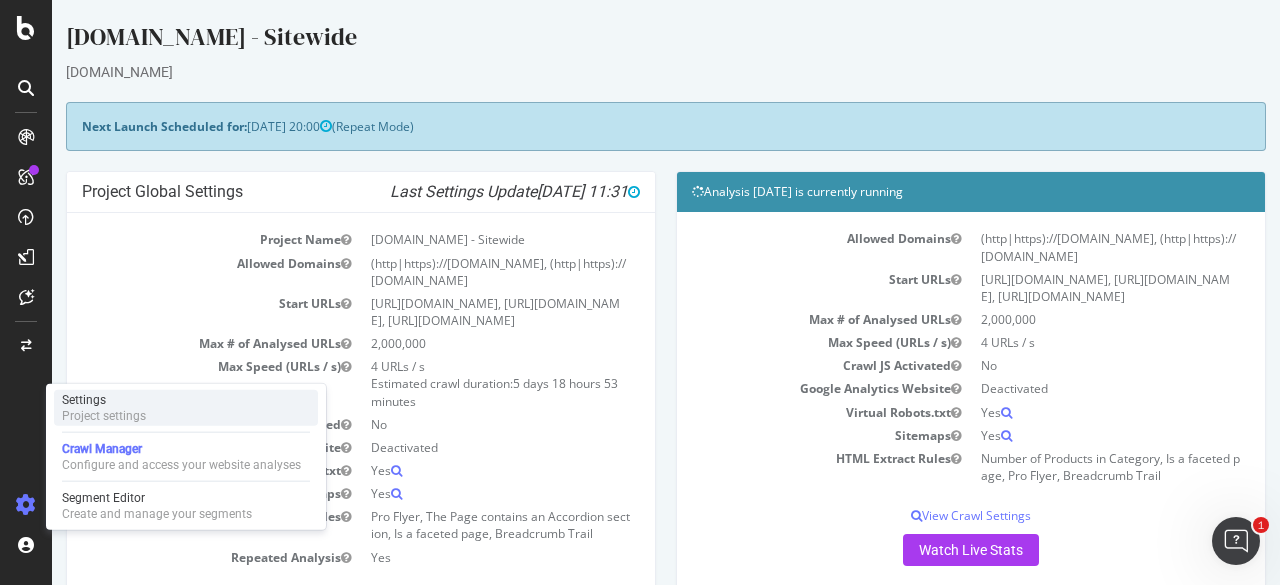click on "Project settings" at bounding box center [104, 416] 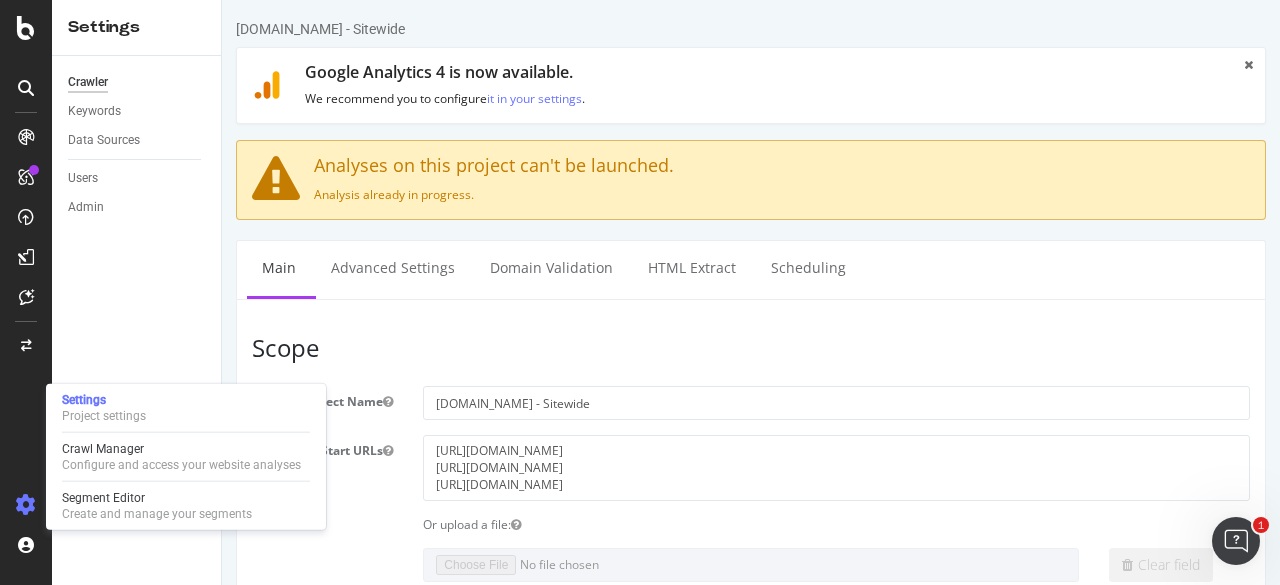 scroll, scrollTop: 0, scrollLeft: 0, axis: both 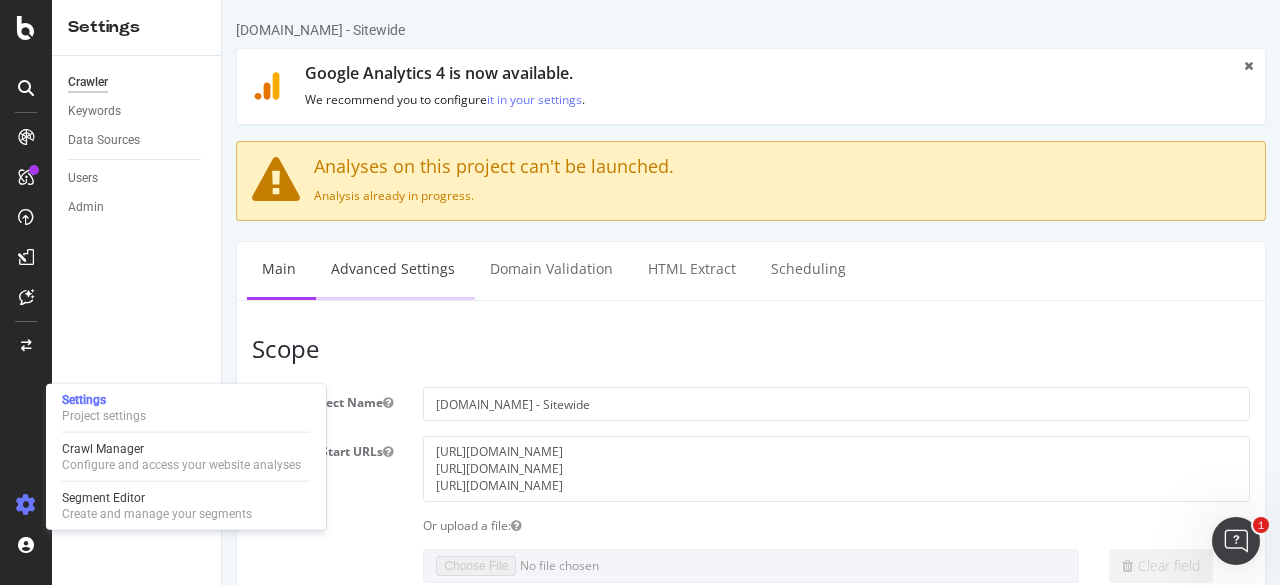 click on "Advanced Settings" at bounding box center (393, 269) 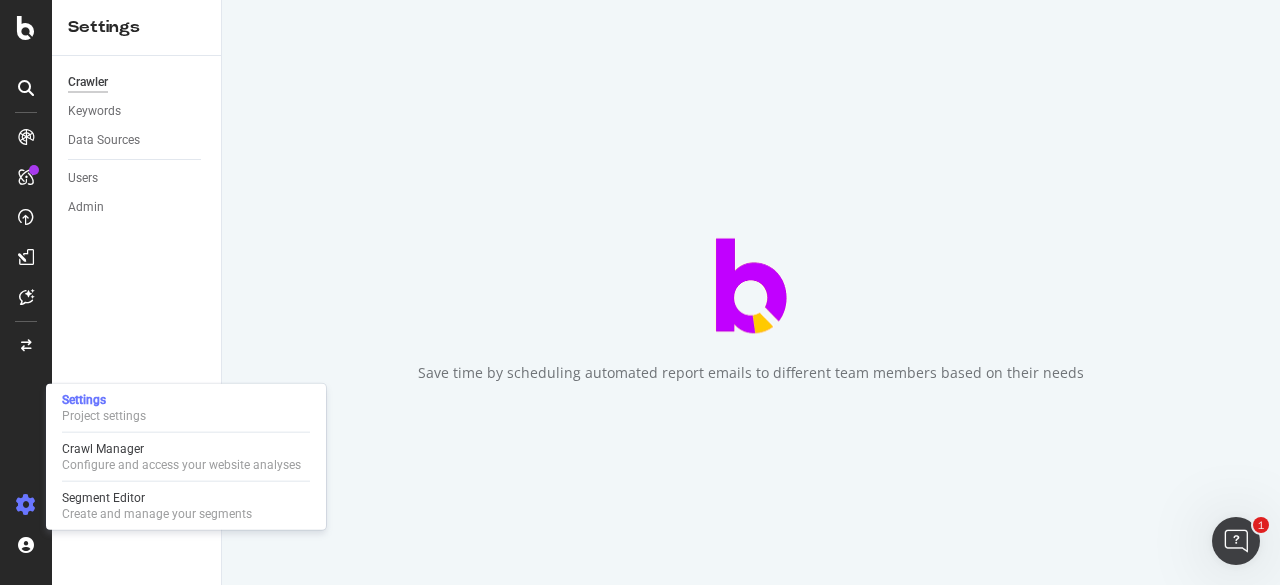 scroll, scrollTop: 0, scrollLeft: 0, axis: both 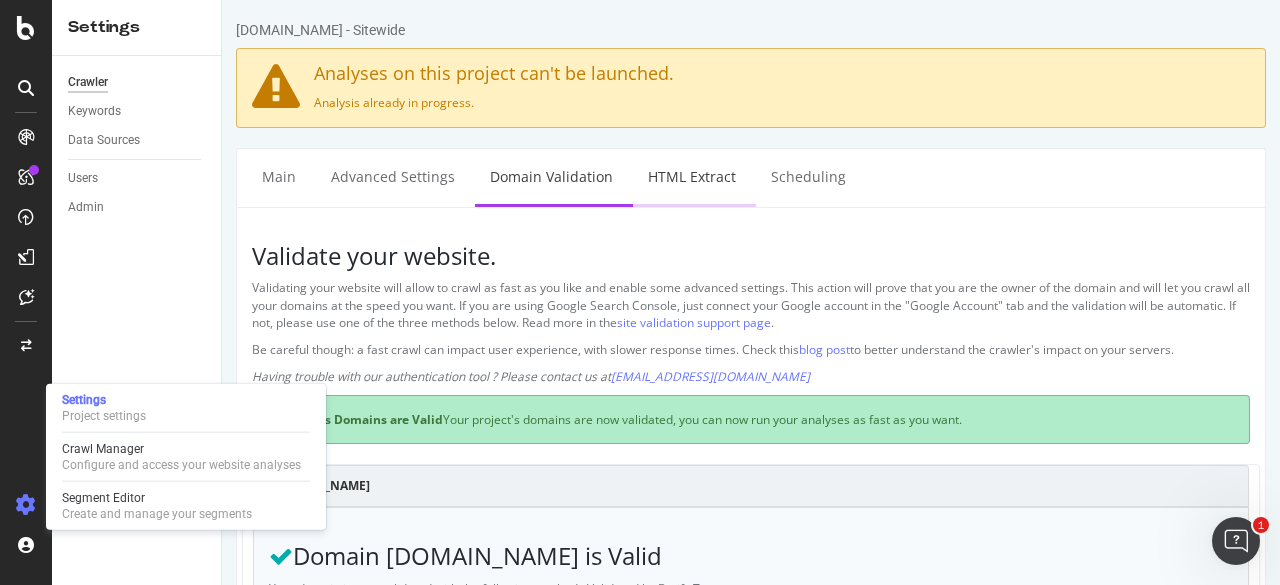 select on "exist" 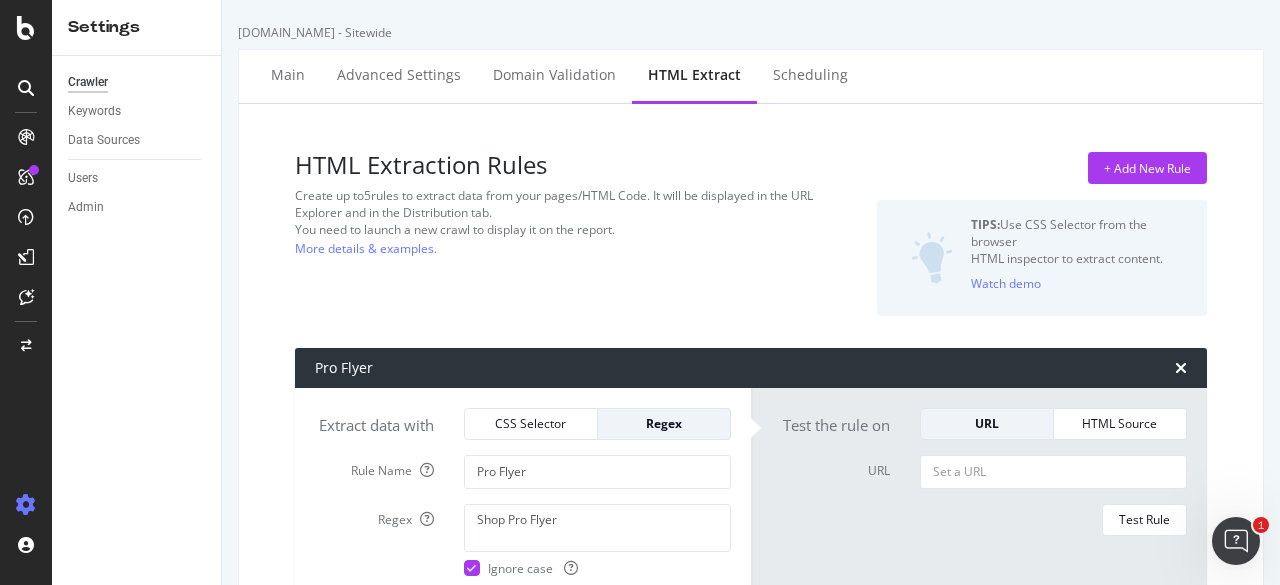 click 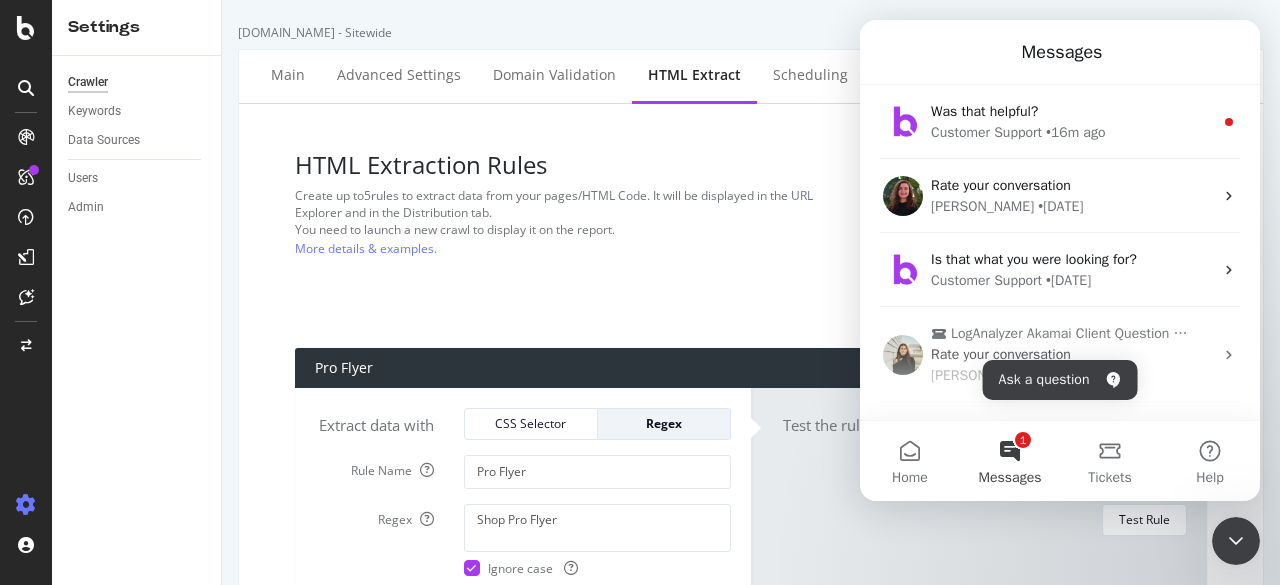 click on "1 Messages" at bounding box center (1010, 461) 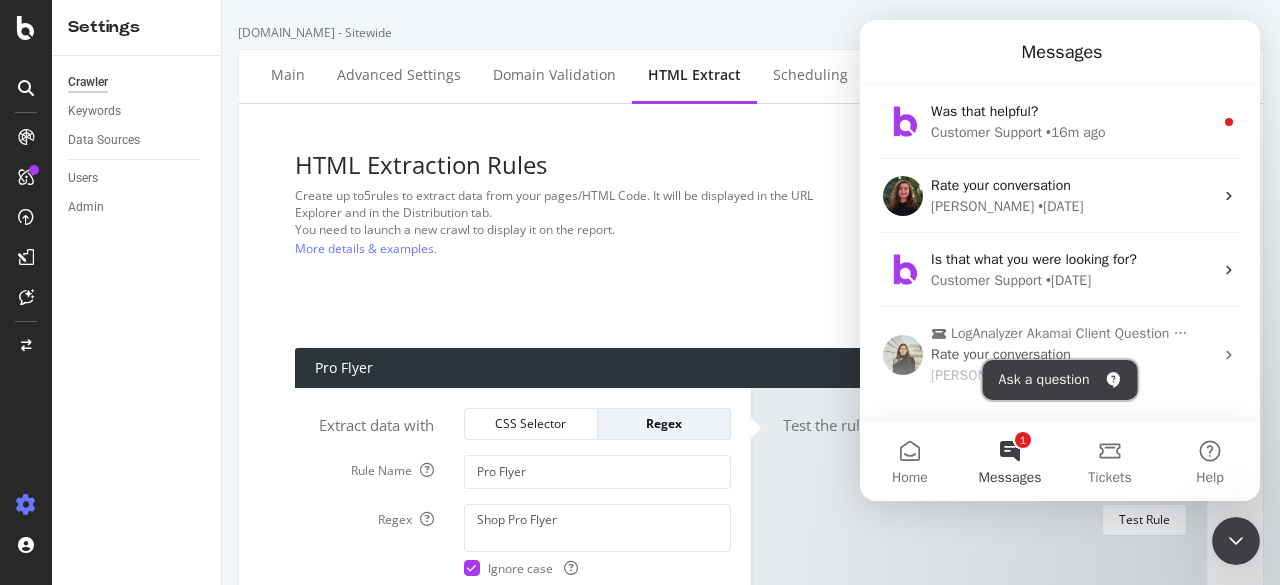 click on "Ask a question" at bounding box center (1060, 380) 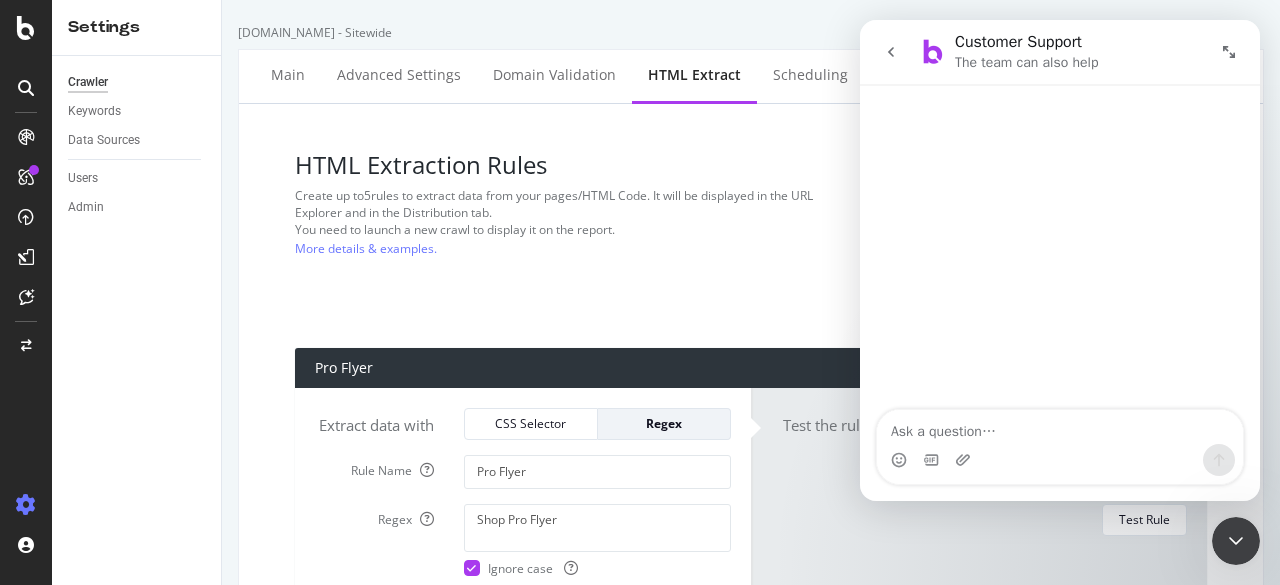 click at bounding box center [891, 52] 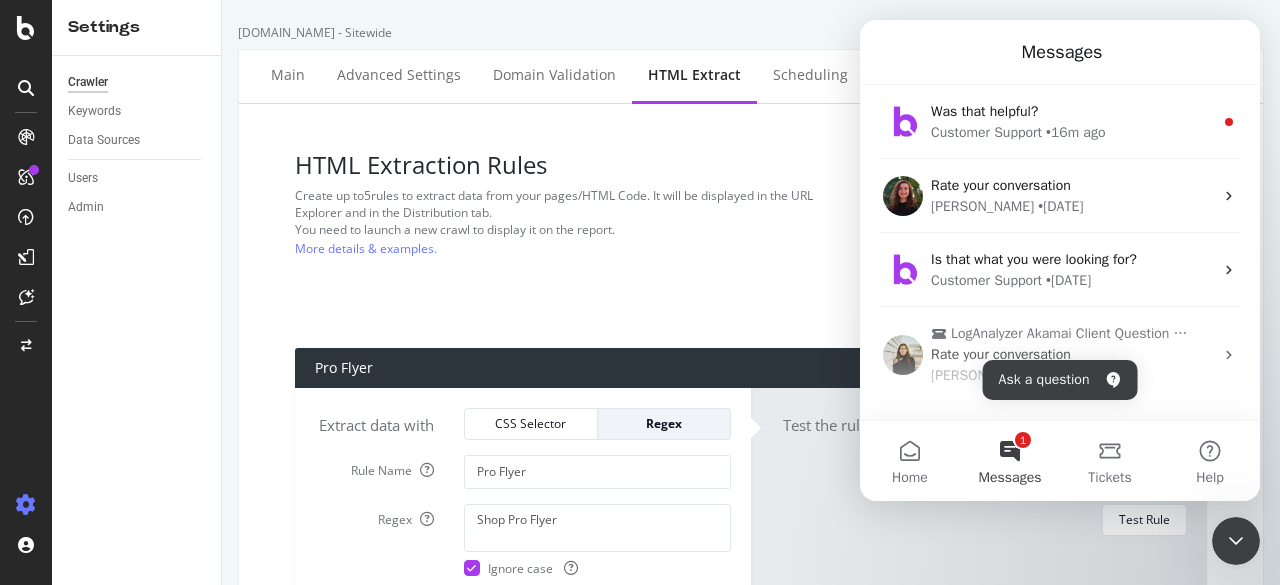 click on "1 Messages" at bounding box center (1010, 461) 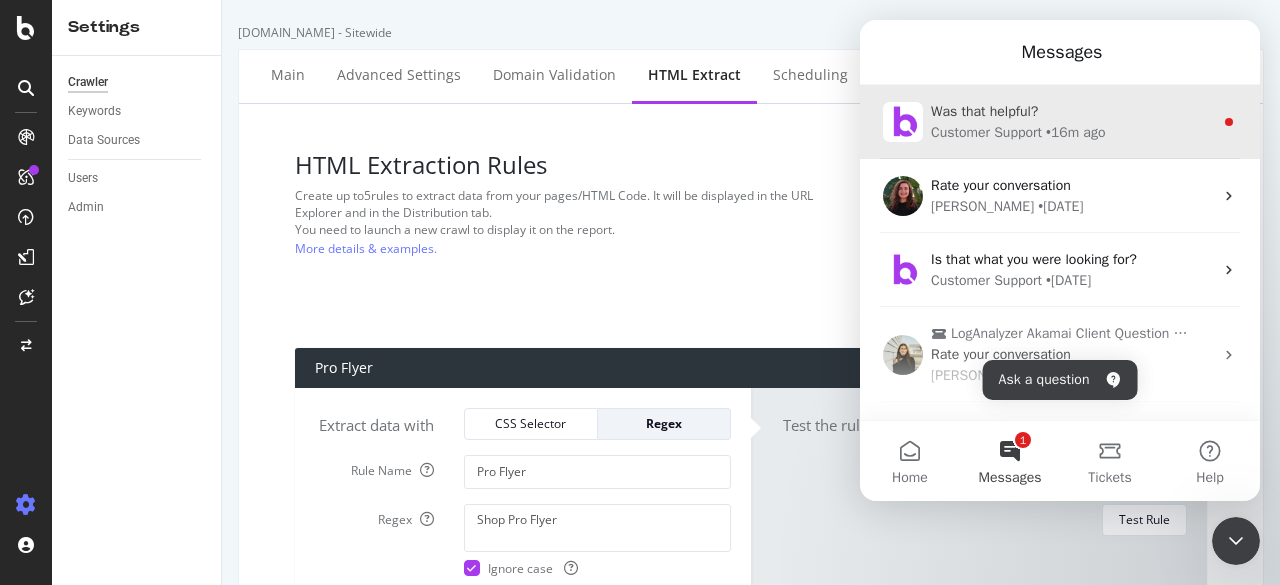 click on "Customer Support •  16m ago" at bounding box center [1072, 132] 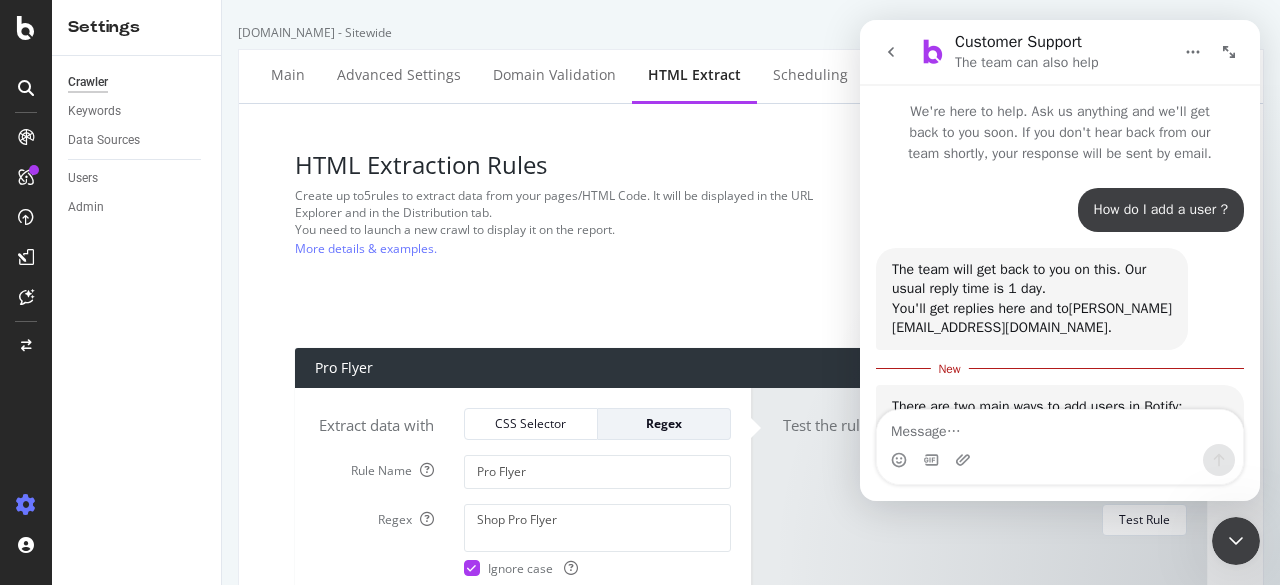 scroll, scrollTop: 2, scrollLeft: 0, axis: vertical 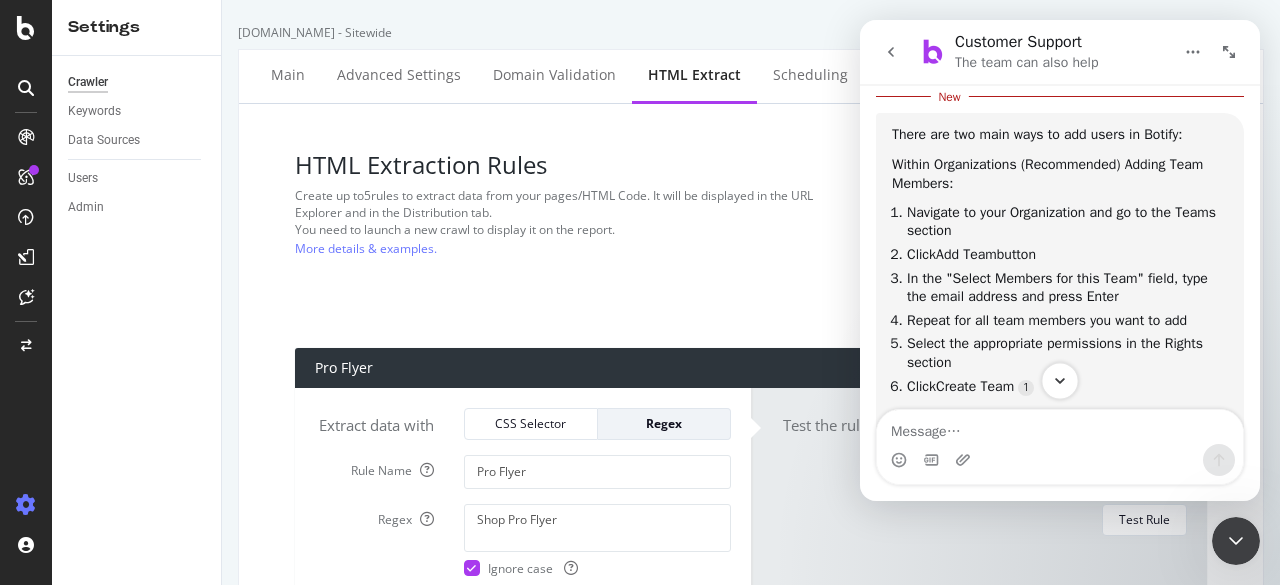 click 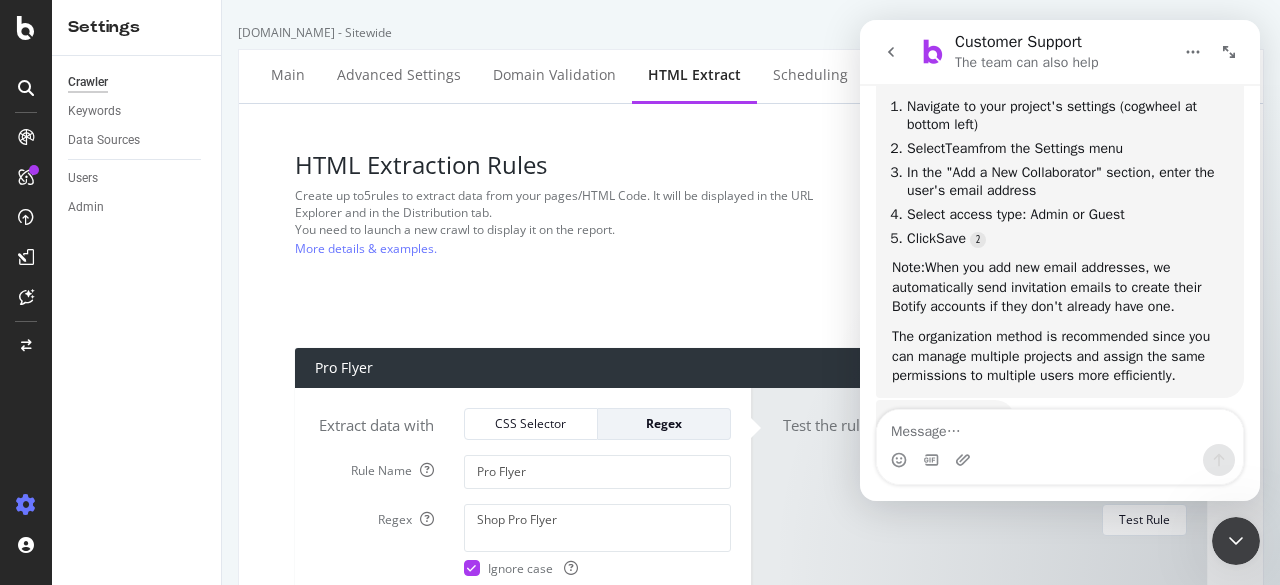 scroll, scrollTop: 808, scrollLeft: 0, axis: vertical 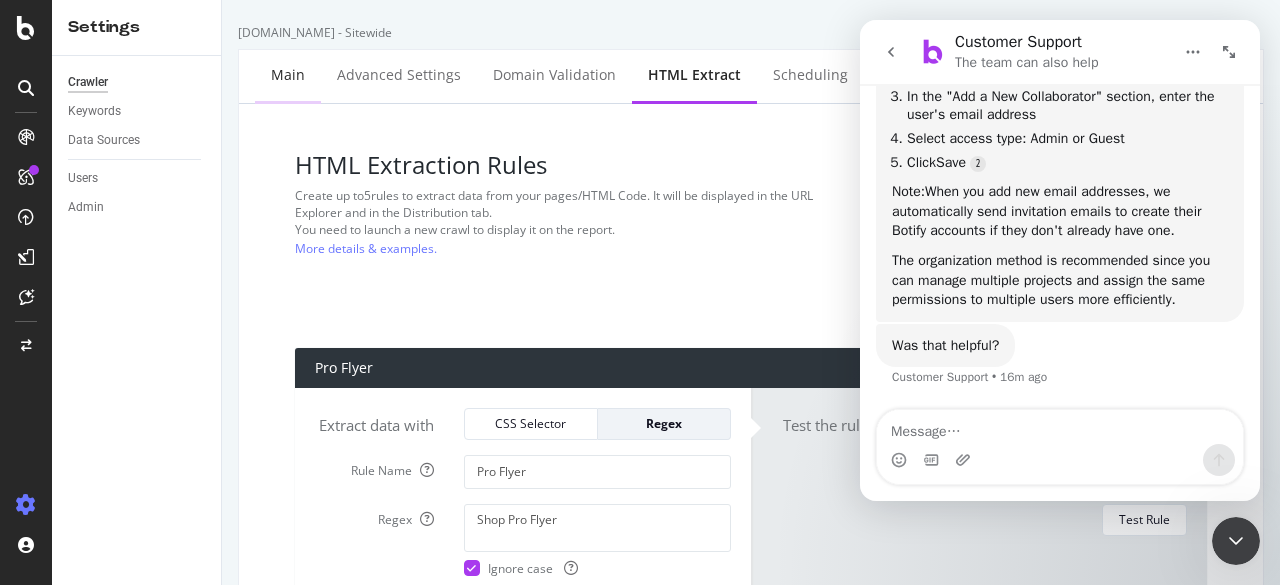 click on "Main" at bounding box center (288, 75) 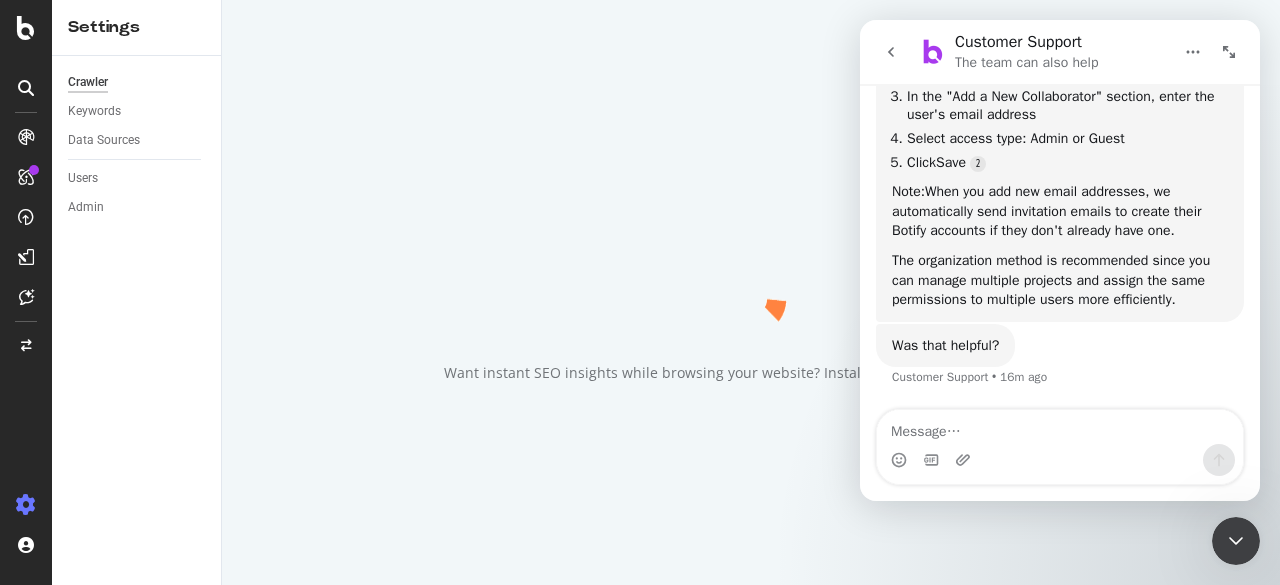 scroll, scrollTop: 0, scrollLeft: 0, axis: both 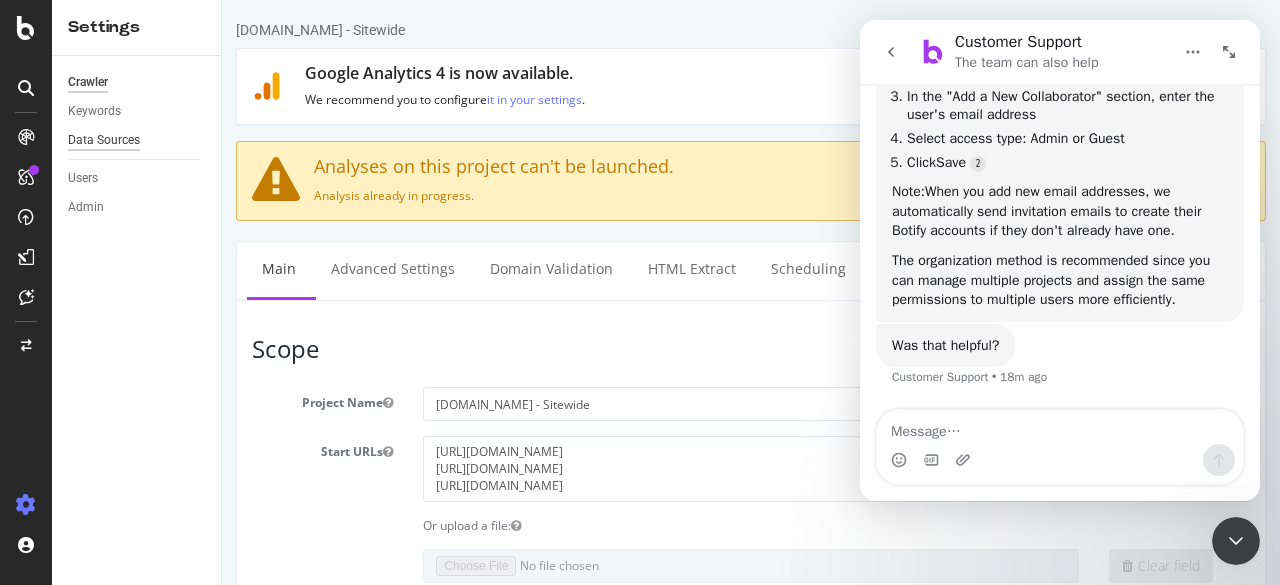 click on "Data Sources" at bounding box center (104, 140) 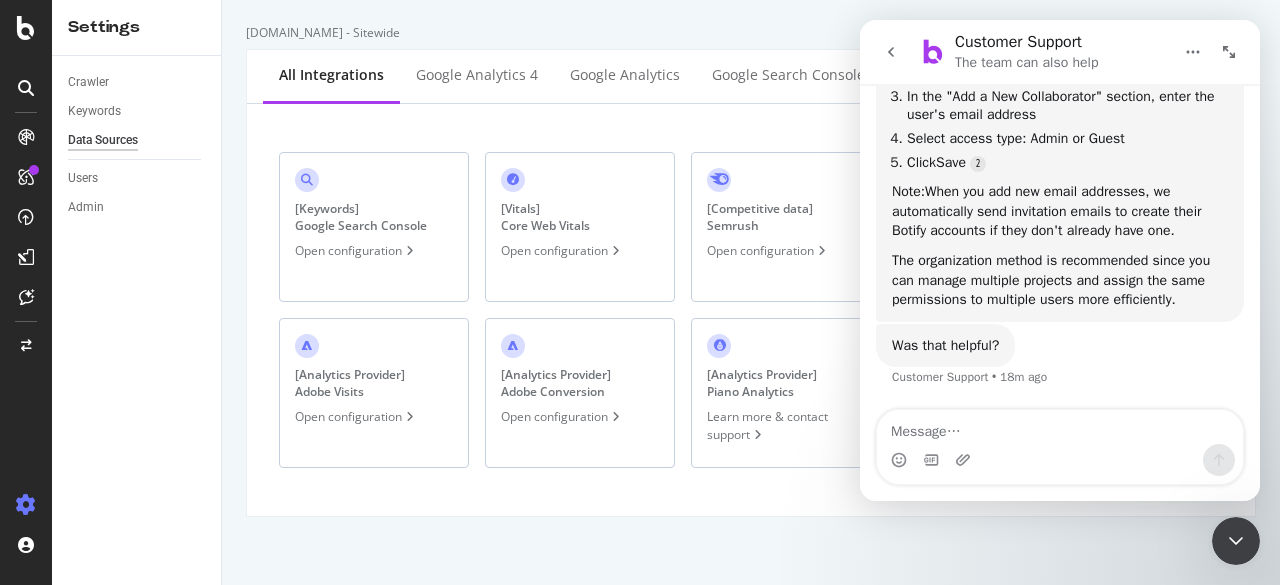 click 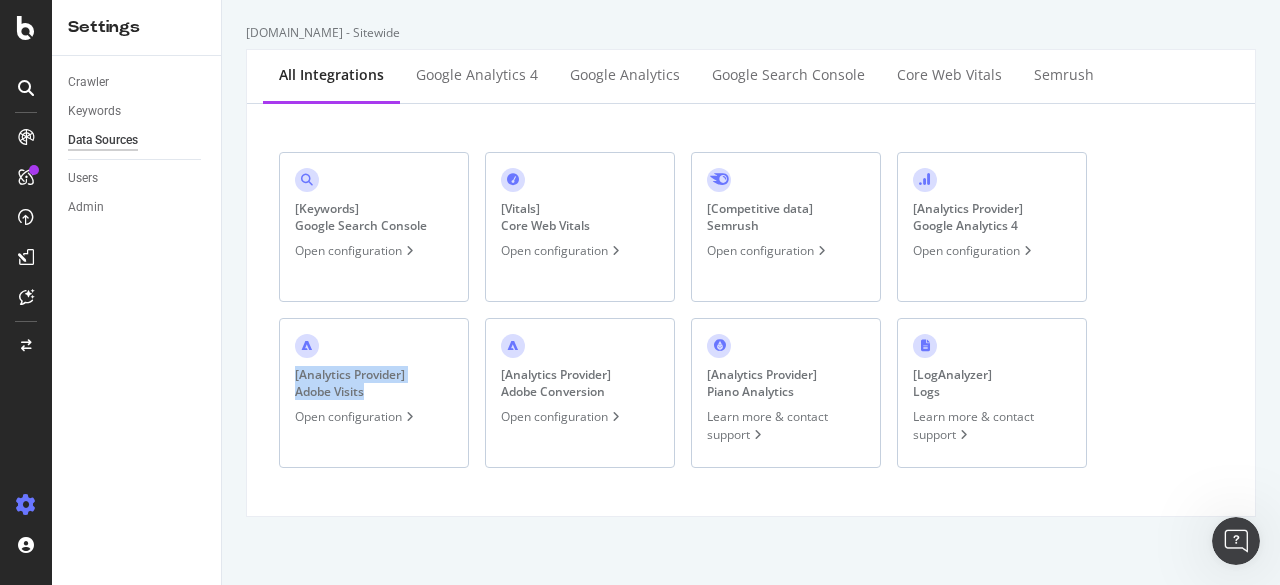 drag, startPoint x: 243, startPoint y: 375, endPoint x: 368, endPoint y: 387, distance: 125.57468 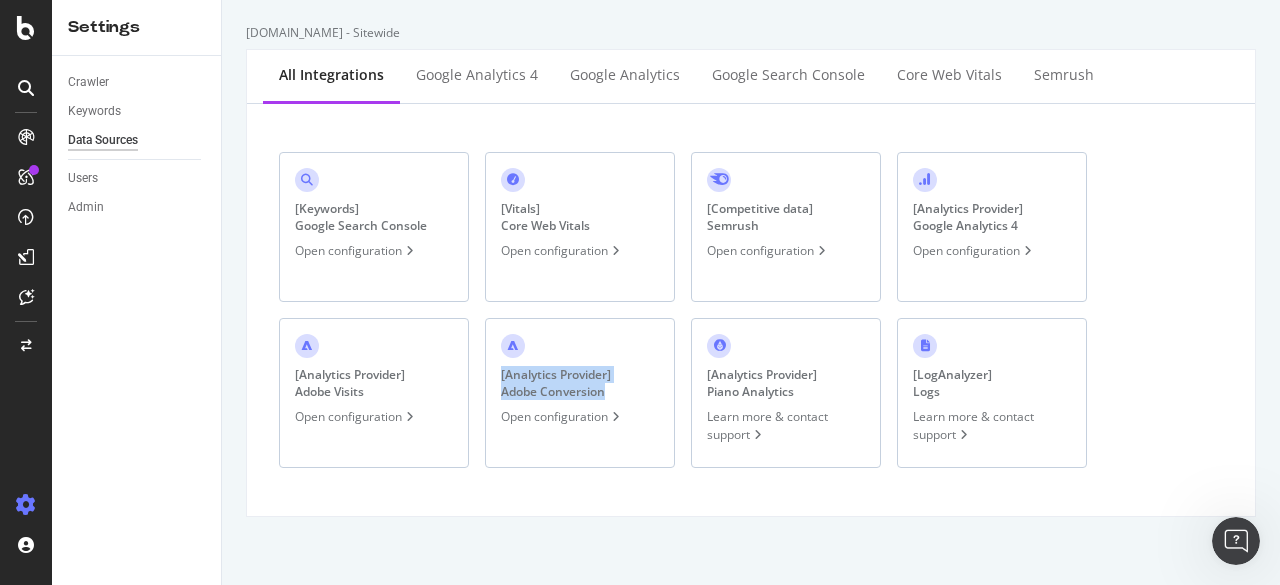 drag, startPoint x: 491, startPoint y: 374, endPoint x: 615, endPoint y: 395, distance: 125.765656 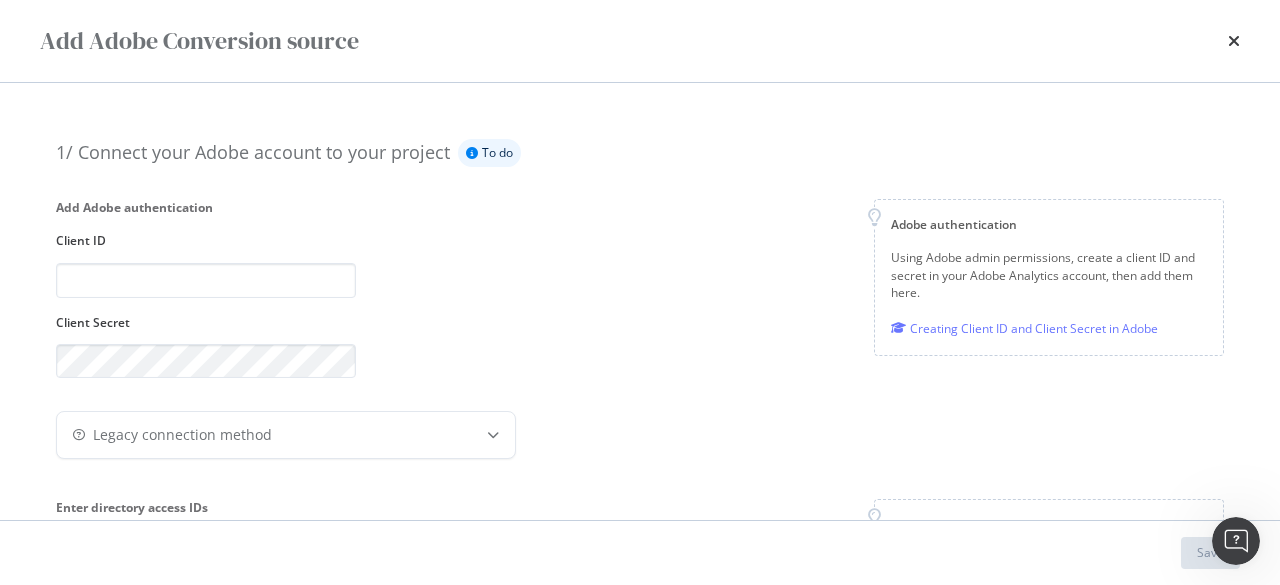 click on "Add Adobe Conversion source" at bounding box center (640, 41) 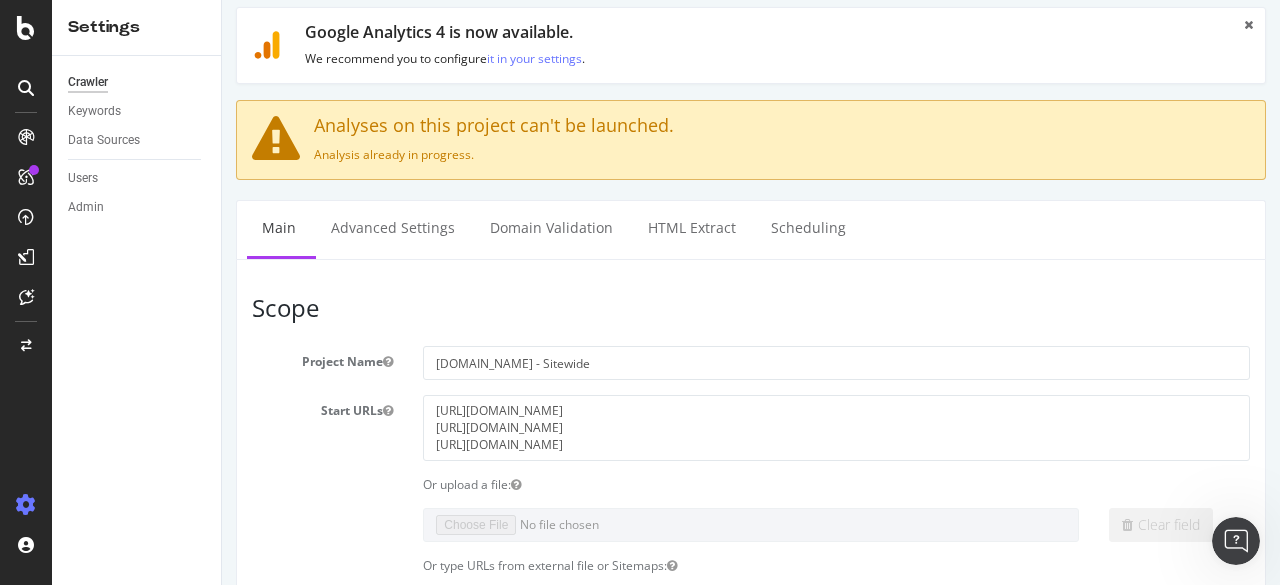 scroll, scrollTop: 0, scrollLeft: 0, axis: both 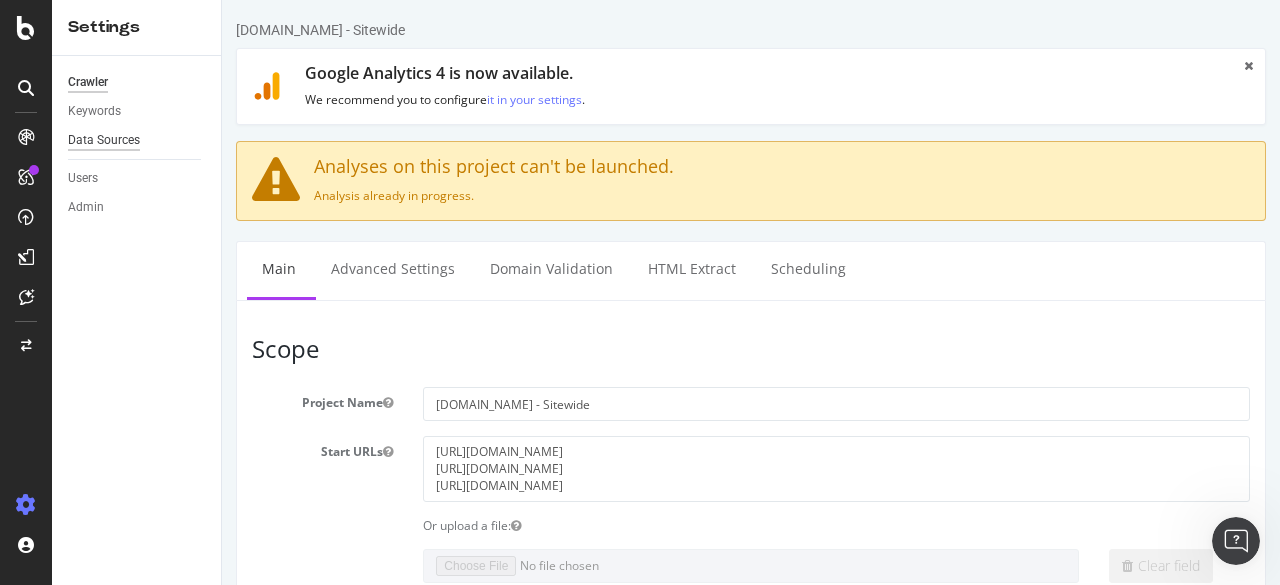 click on "Data Sources" at bounding box center [104, 140] 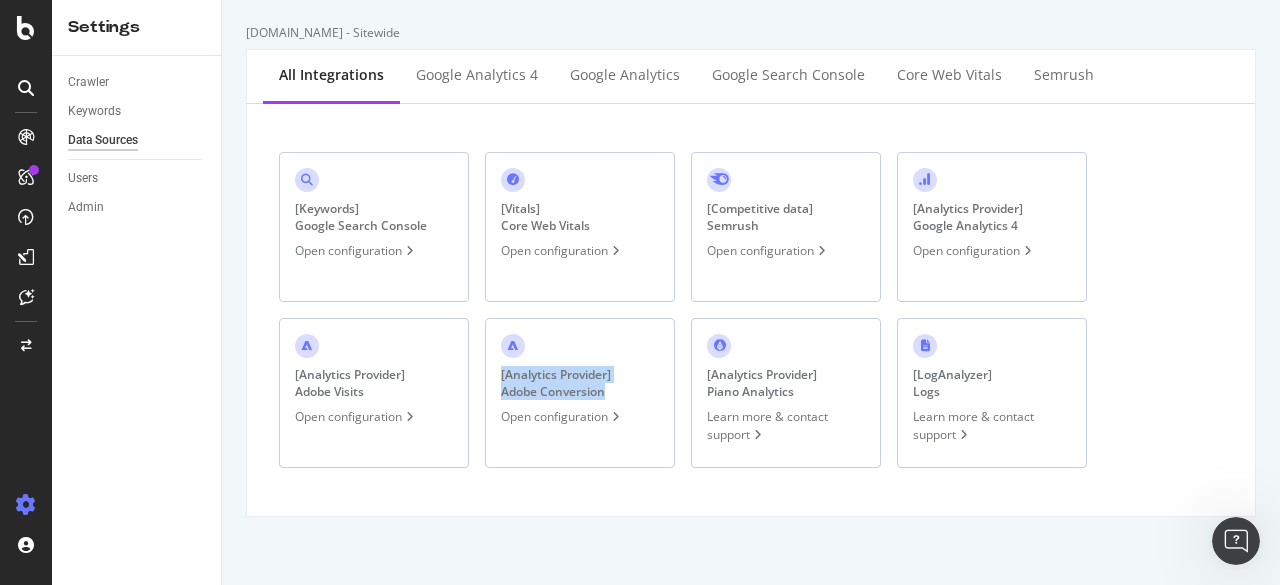 drag, startPoint x: 487, startPoint y: 364, endPoint x: 612, endPoint y: 386, distance: 126.921234 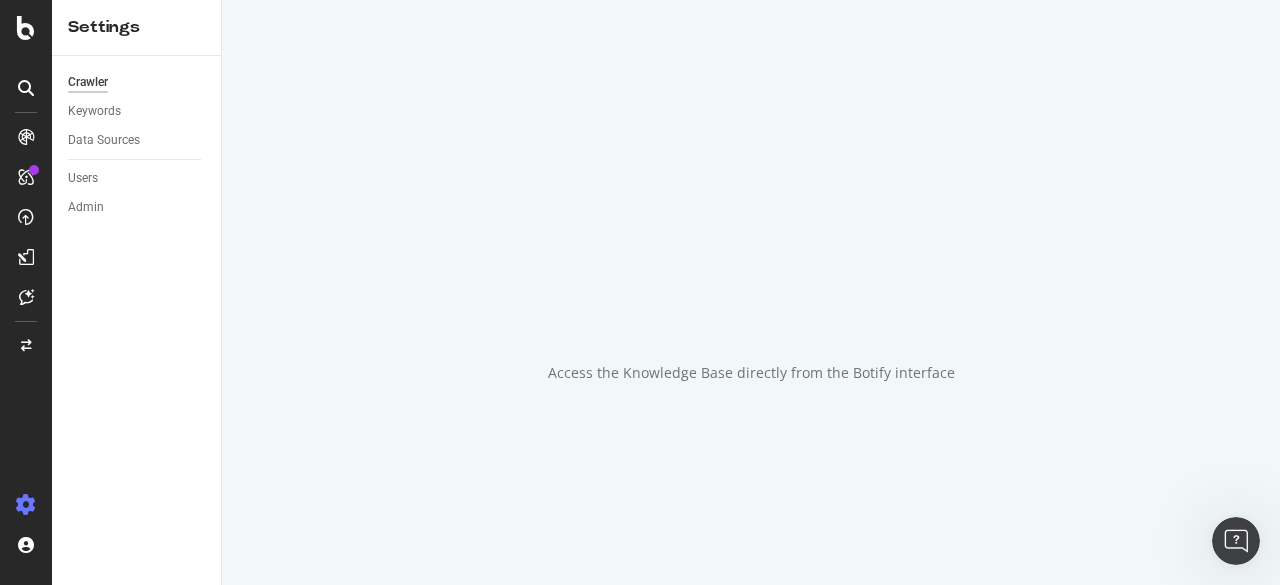 scroll, scrollTop: 0, scrollLeft: 0, axis: both 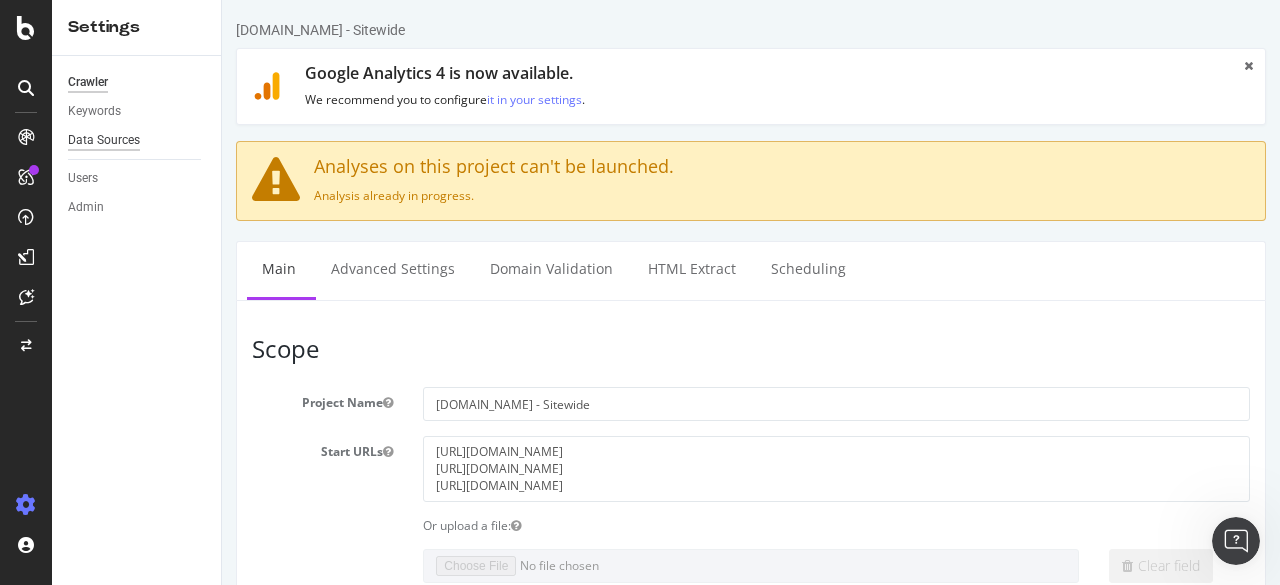 click on "Data Sources" at bounding box center [104, 140] 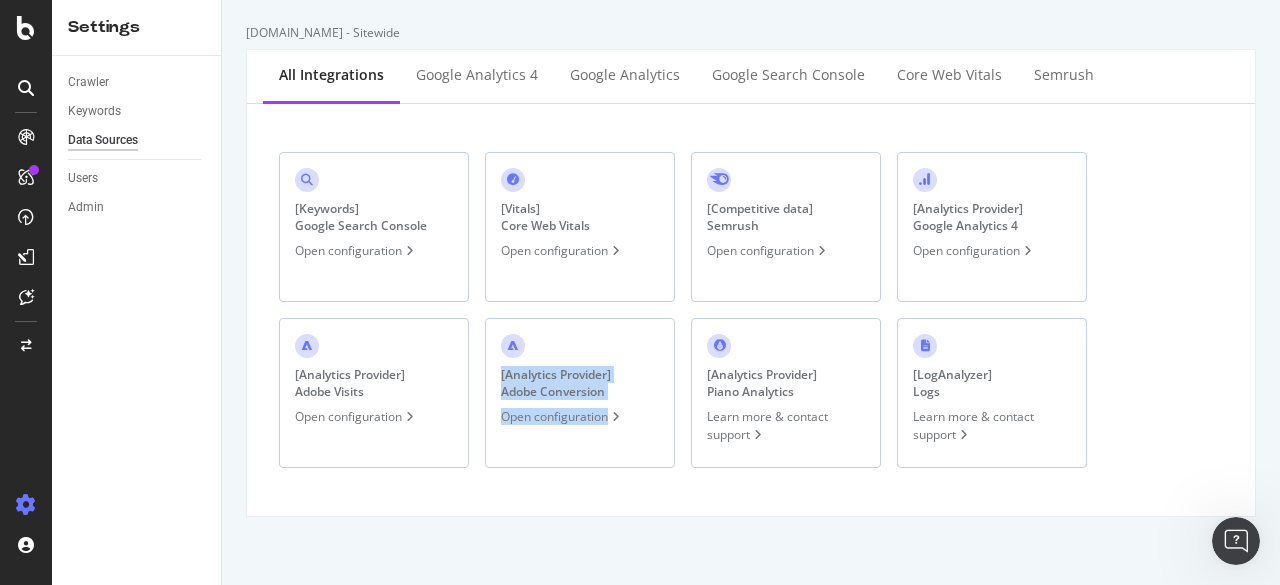 drag, startPoint x: 476, startPoint y: 351, endPoint x: 636, endPoint y: 430, distance: 178.44046 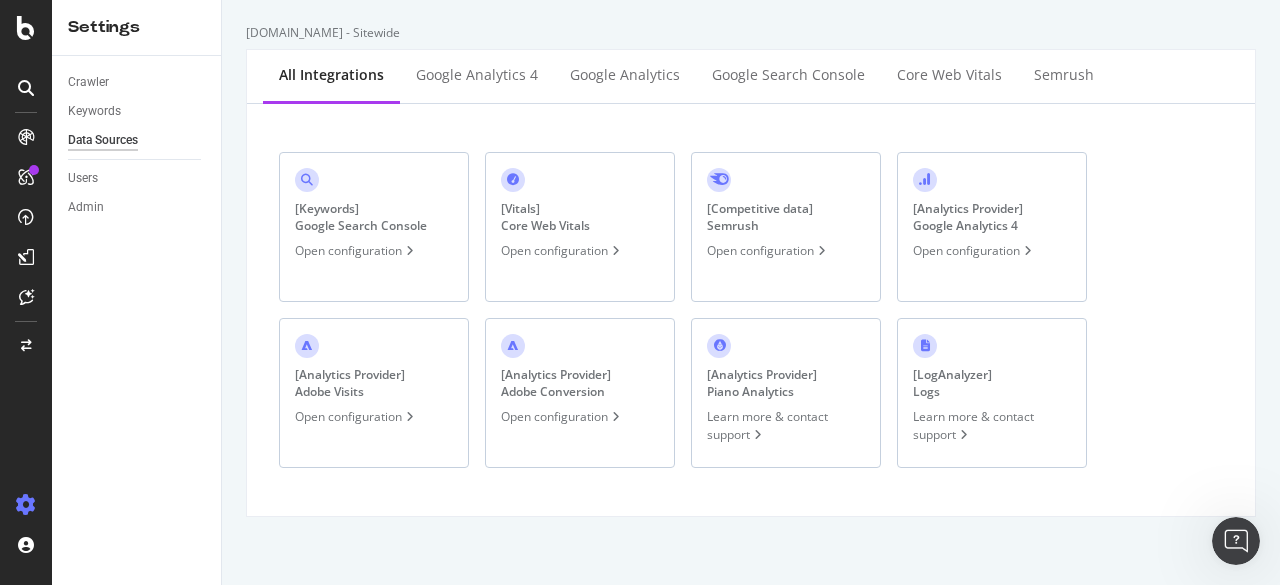 click on "[ Analytics Provider ] Adobe Visits Open configuration" at bounding box center [374, 393] 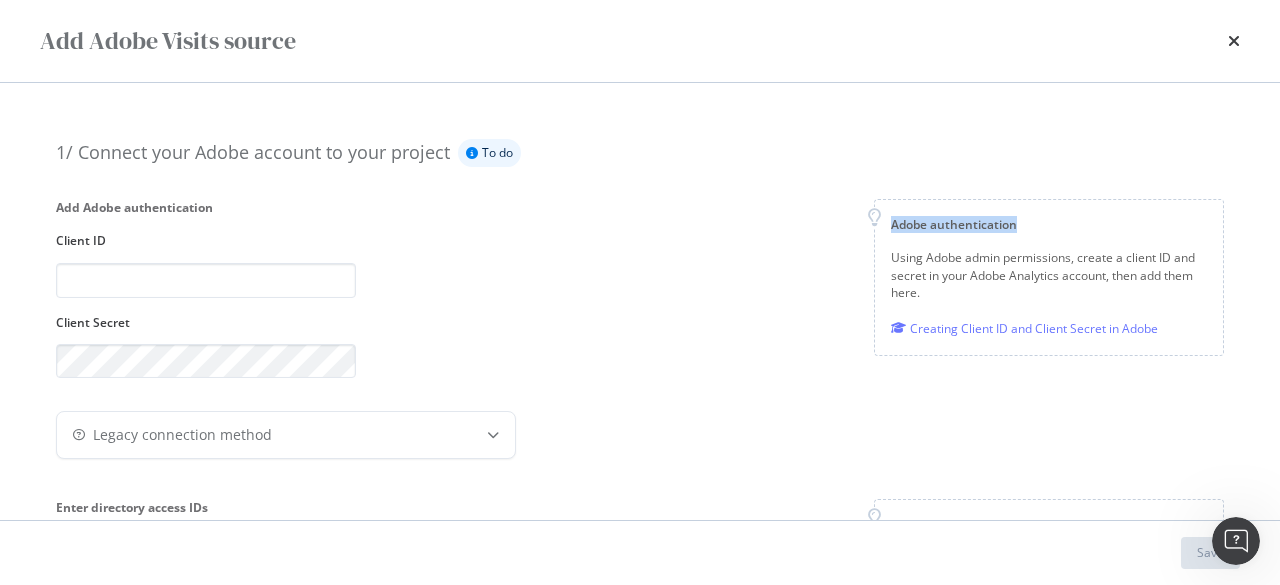 drag, startPoint x: 878, startPoint y: 225, endPoint x: 1023, endPoint y: 226, distance: 145.00345 